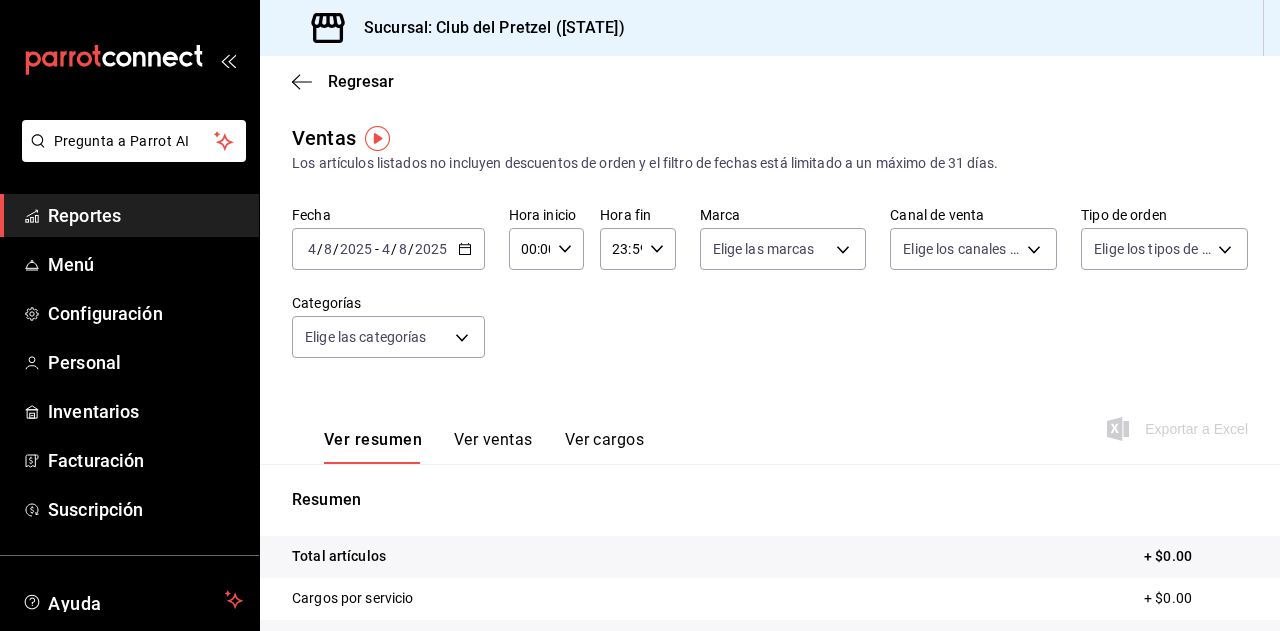 scroll, scrollTop: 0, scrollLeft: 0, axis: both 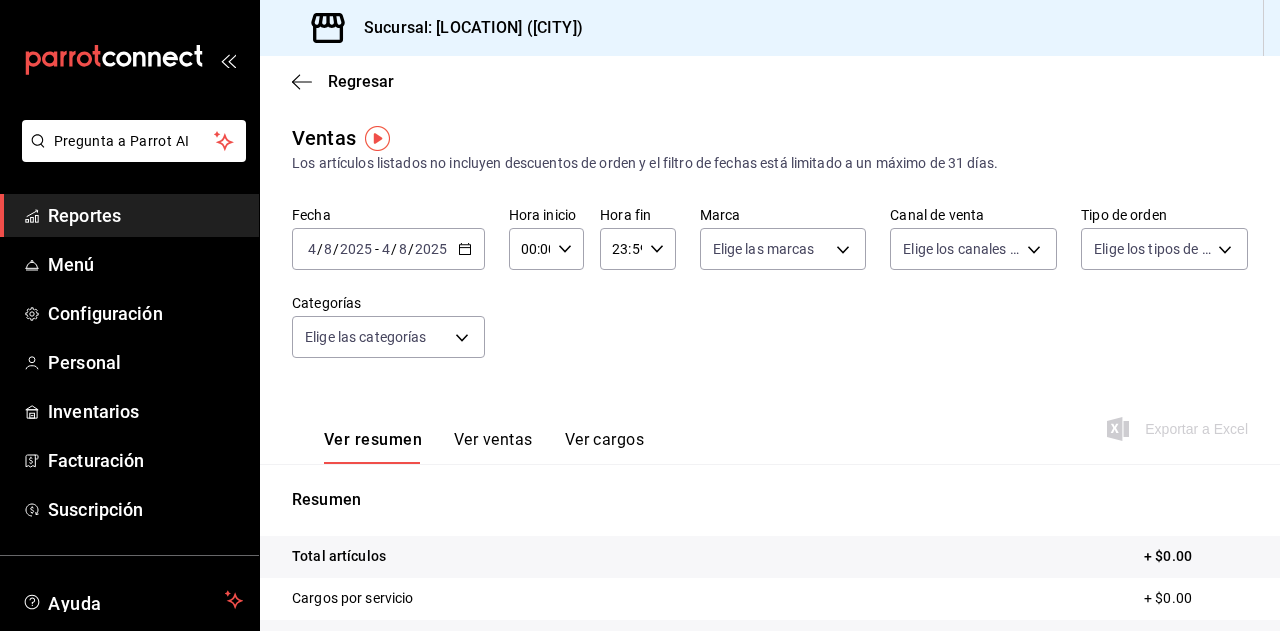 click 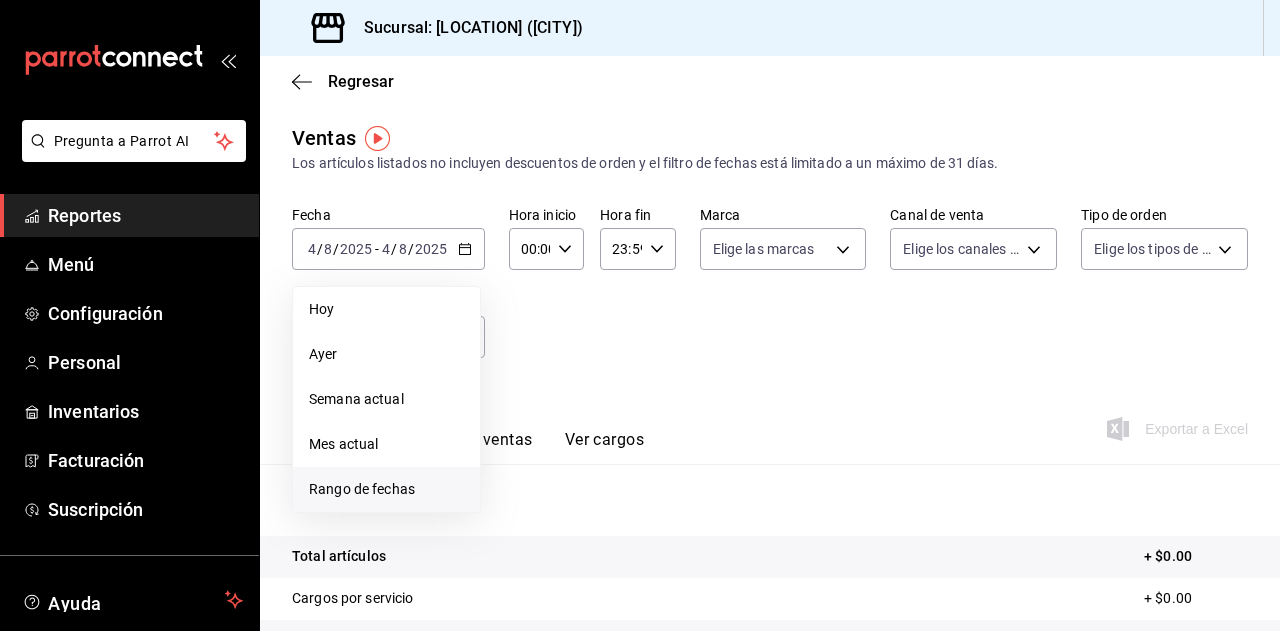 click on "Rango de fechas" at bounding box center [386, 489] 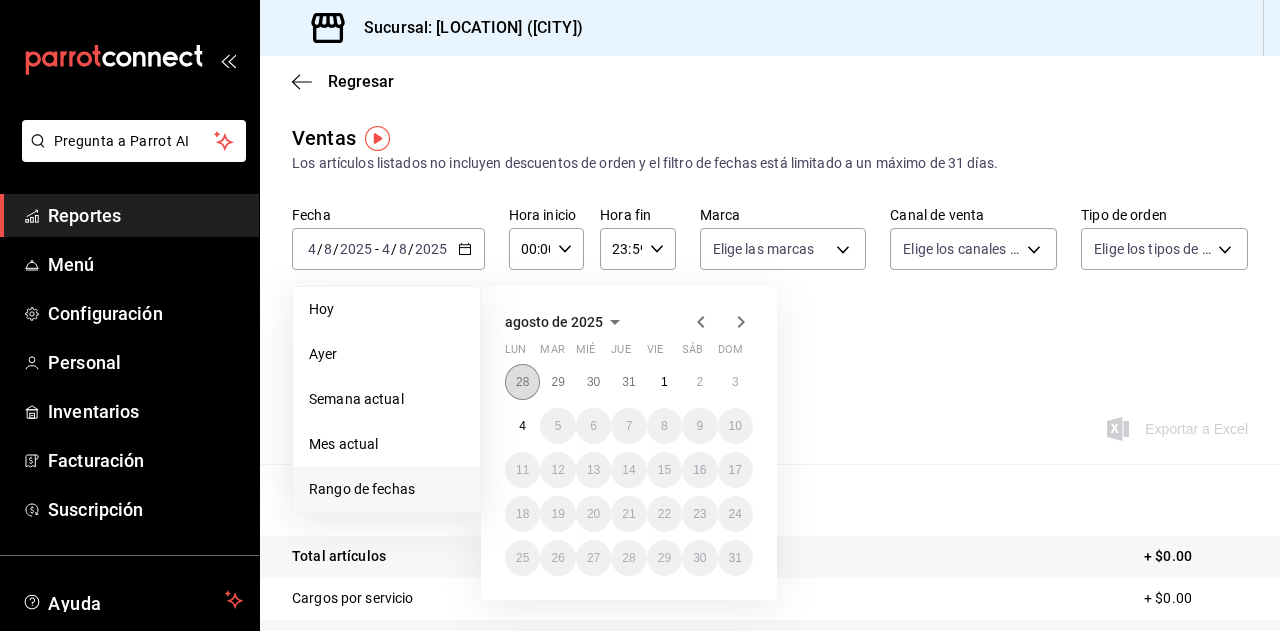 click on "28" at bounding box center (522, 382) 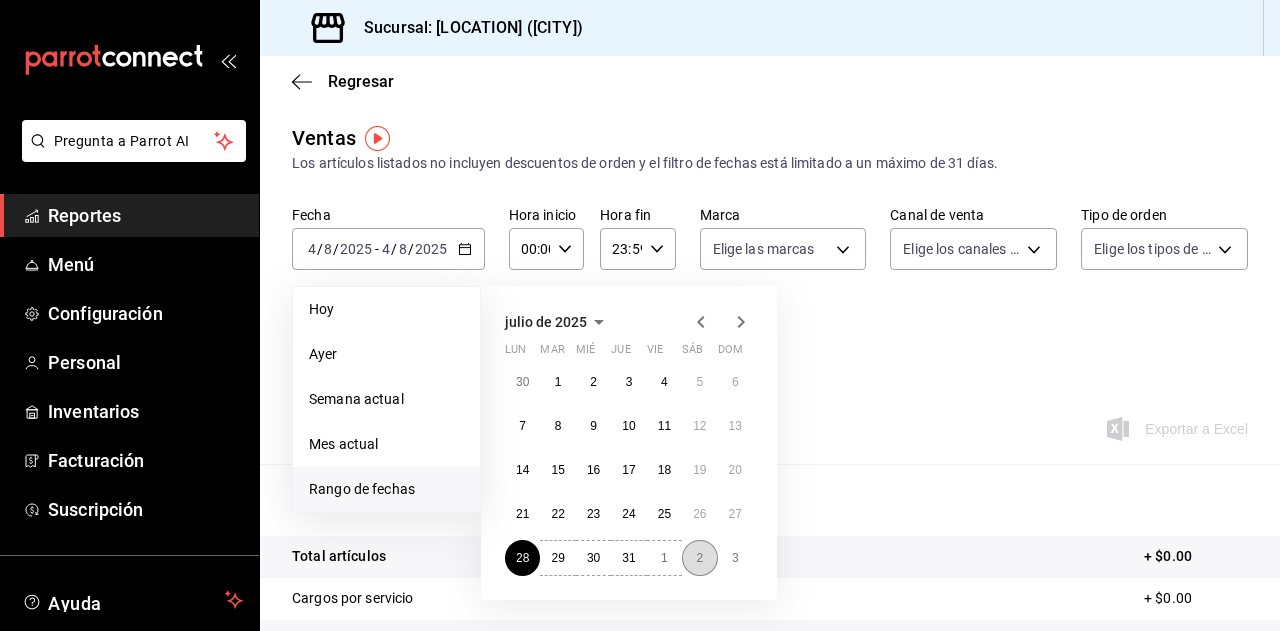 click on "2" at bounding box center (699, 558) 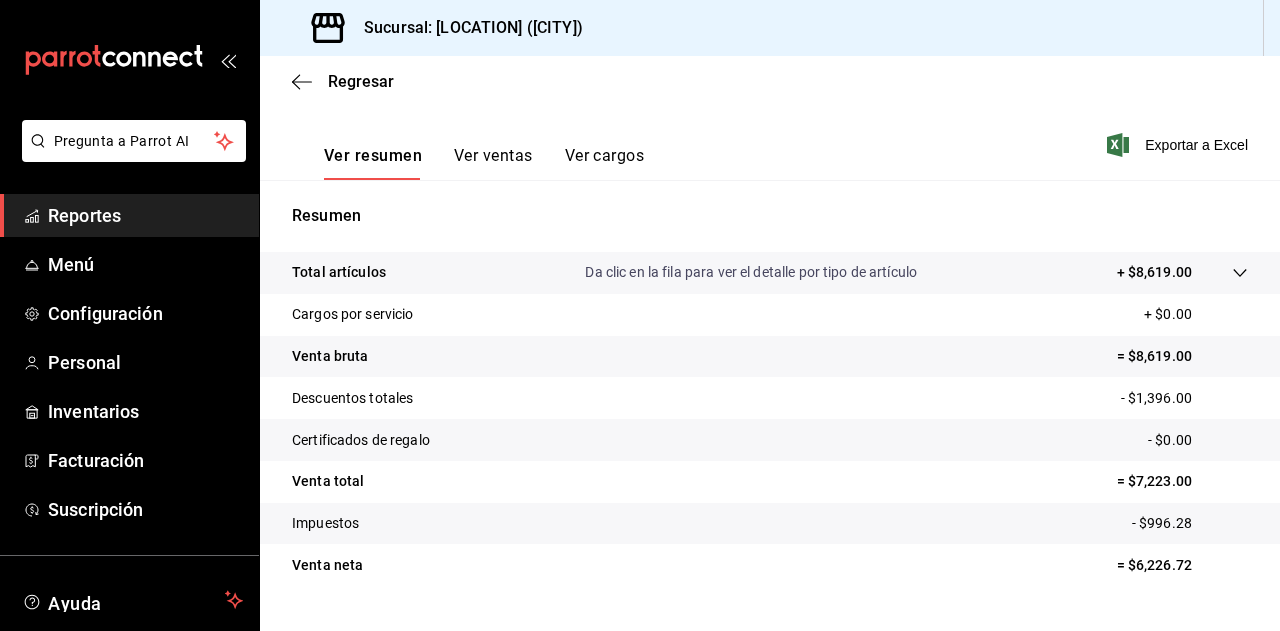 scroll, scrollTop: 327, scrollLeft: 0, axis: vertical 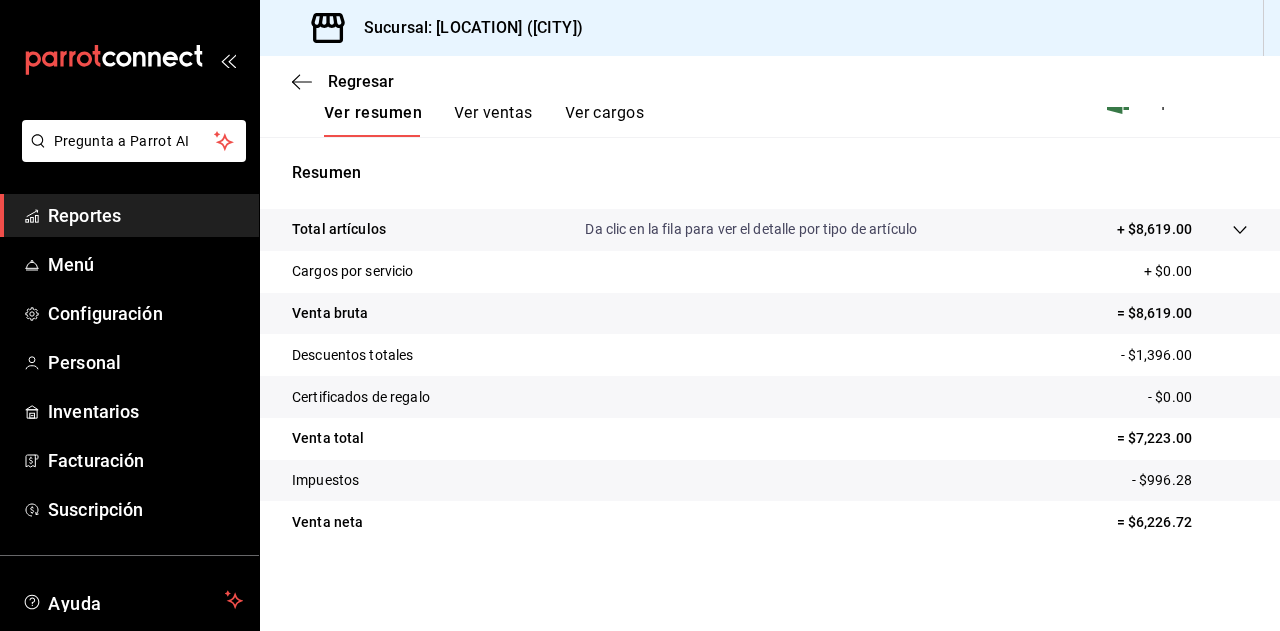 click on "Ver ventas" at bounding box center (493, 120) 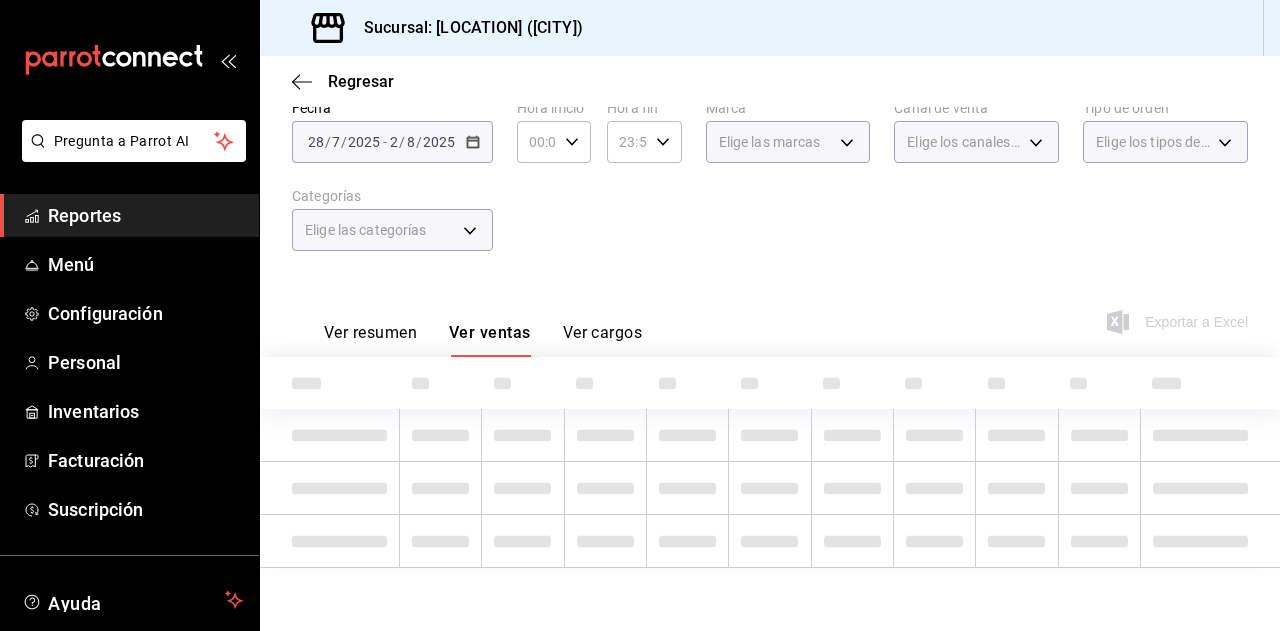 scroll, scrollTop: 327, scrollLeft: 0, axis: vertical 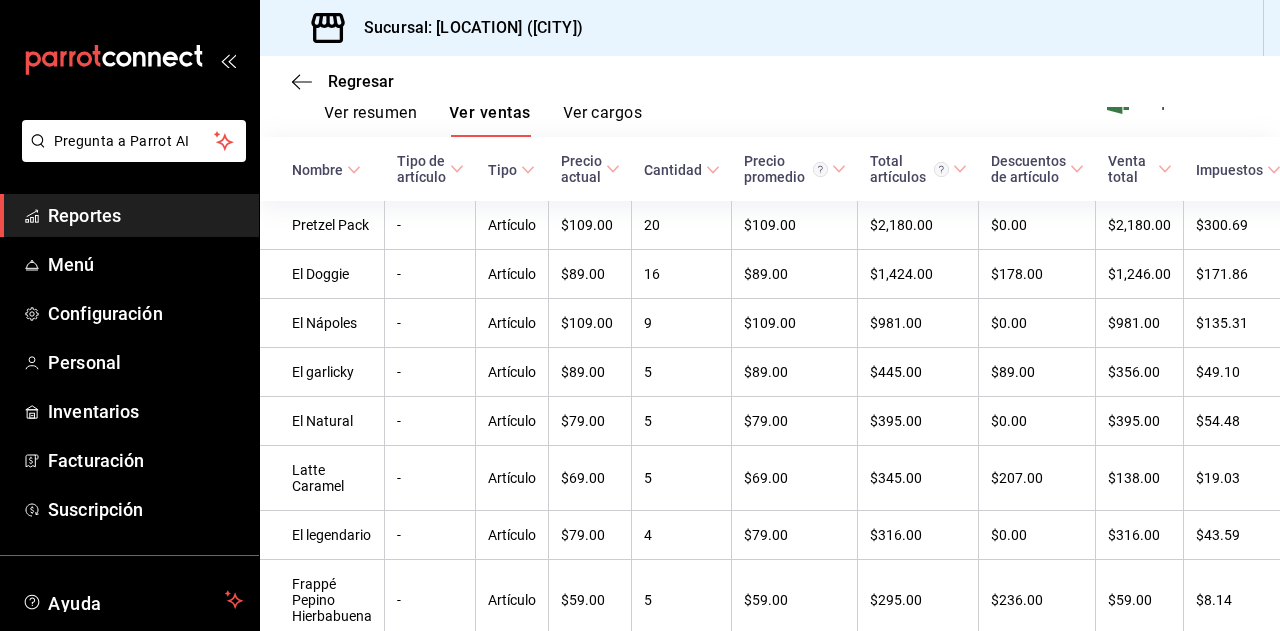click on "Ver cargos" at bounding box center [603, 120] 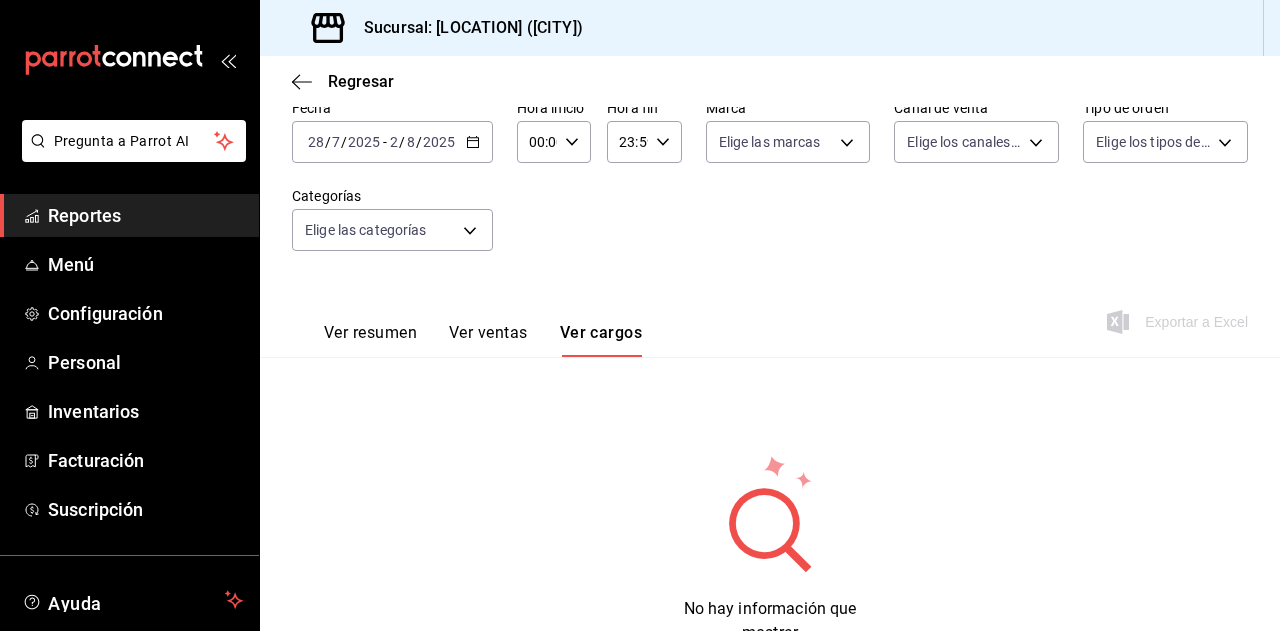 scroll, scrollTop: 183, scrollLeft: 0, axis: vertical 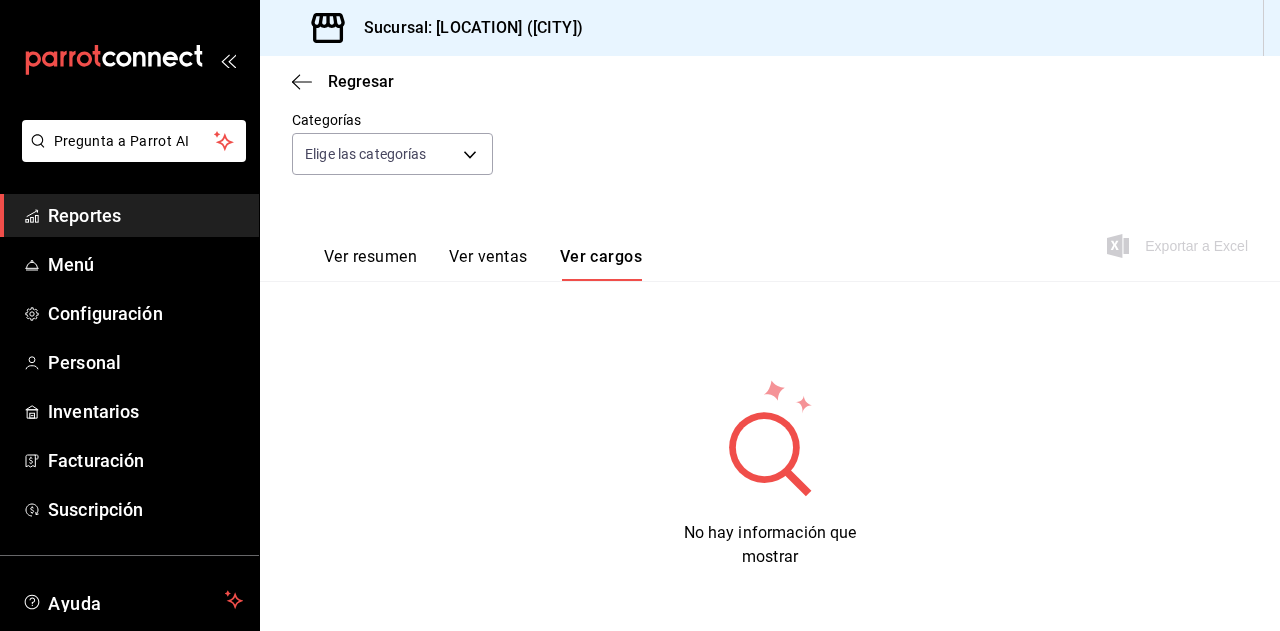 click on "Reportes" at bounding box center (145, 215) 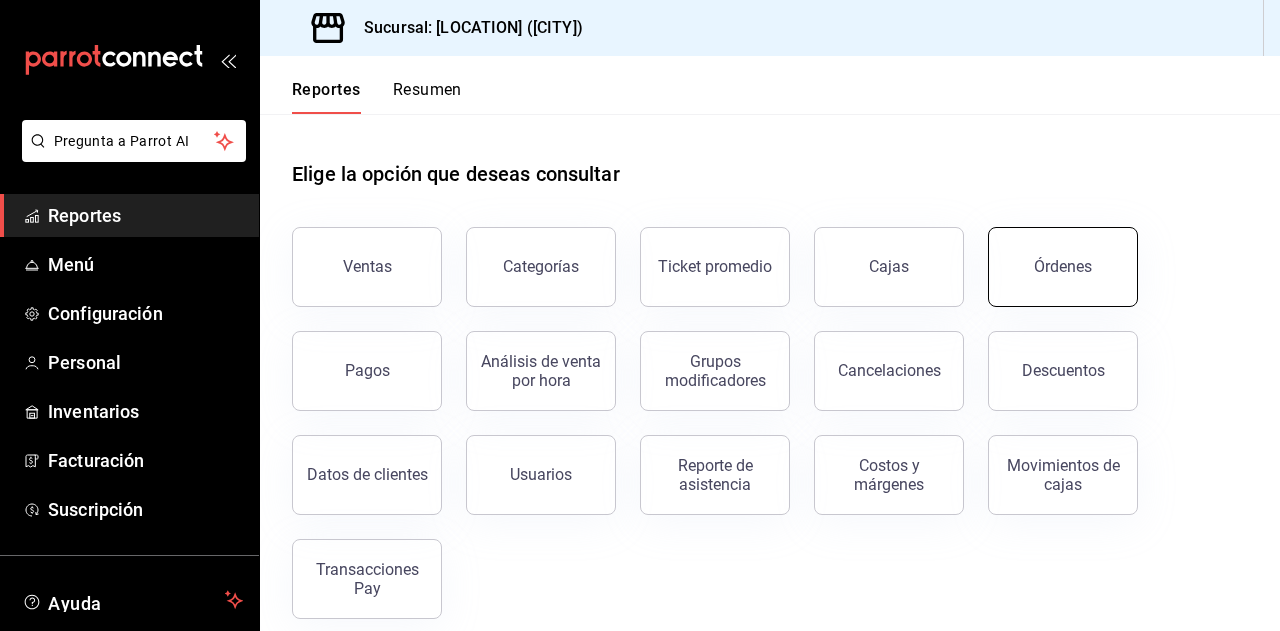 click on "Órdenes" at bounding box center [1063, 266] 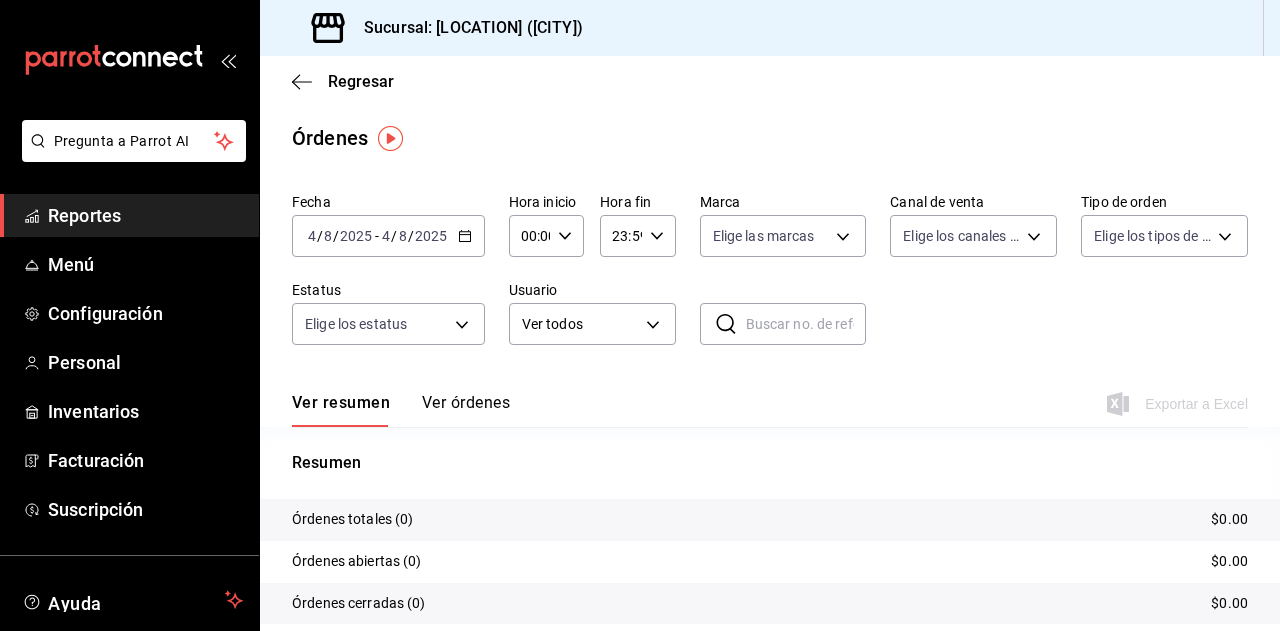 click on "8" at bounding box center (403, 236) 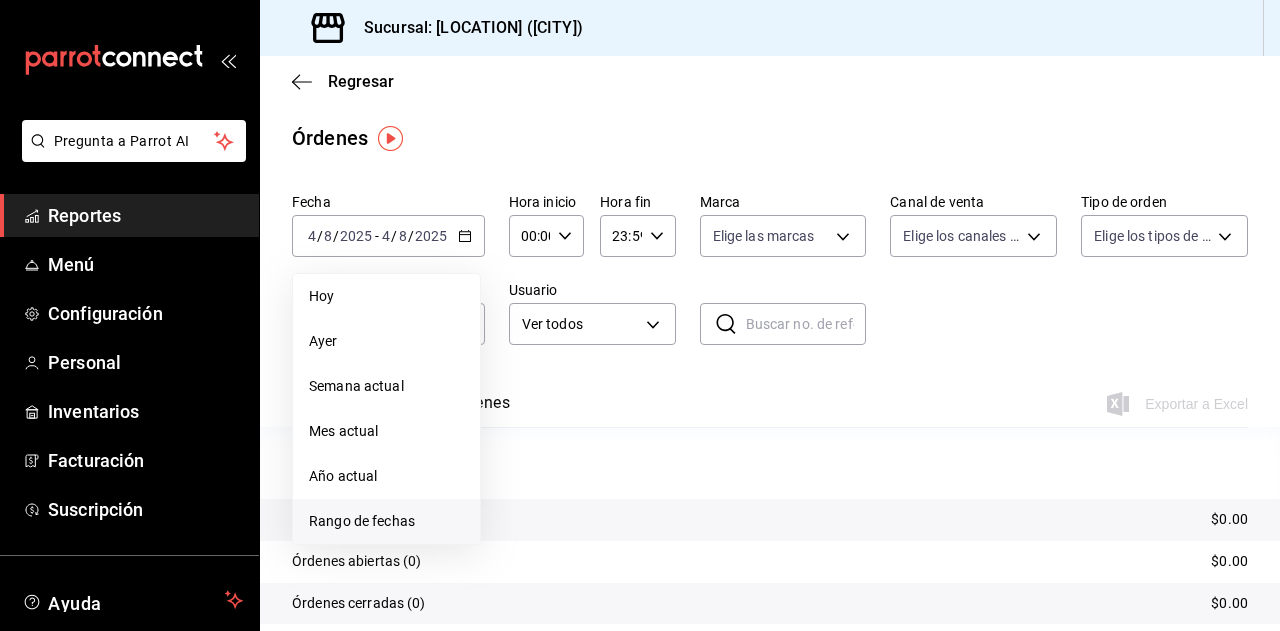 click on "Rango de fechas" at bounding box center [386, 521] 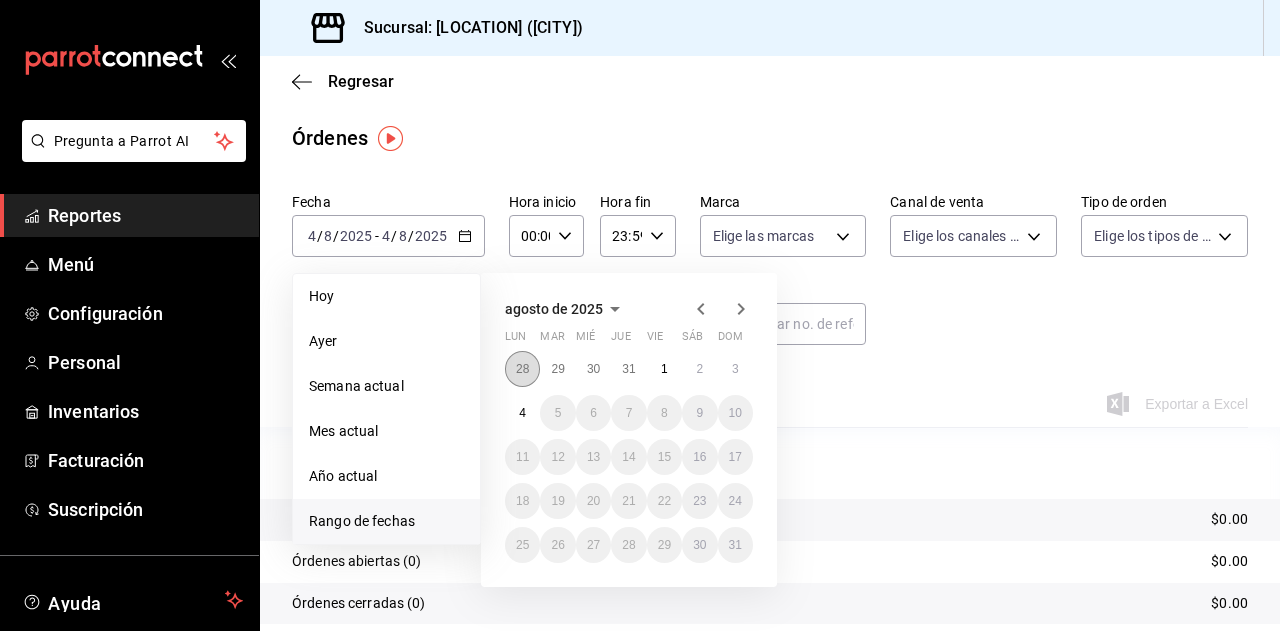 click on "28" at bounding box center (522, 369) 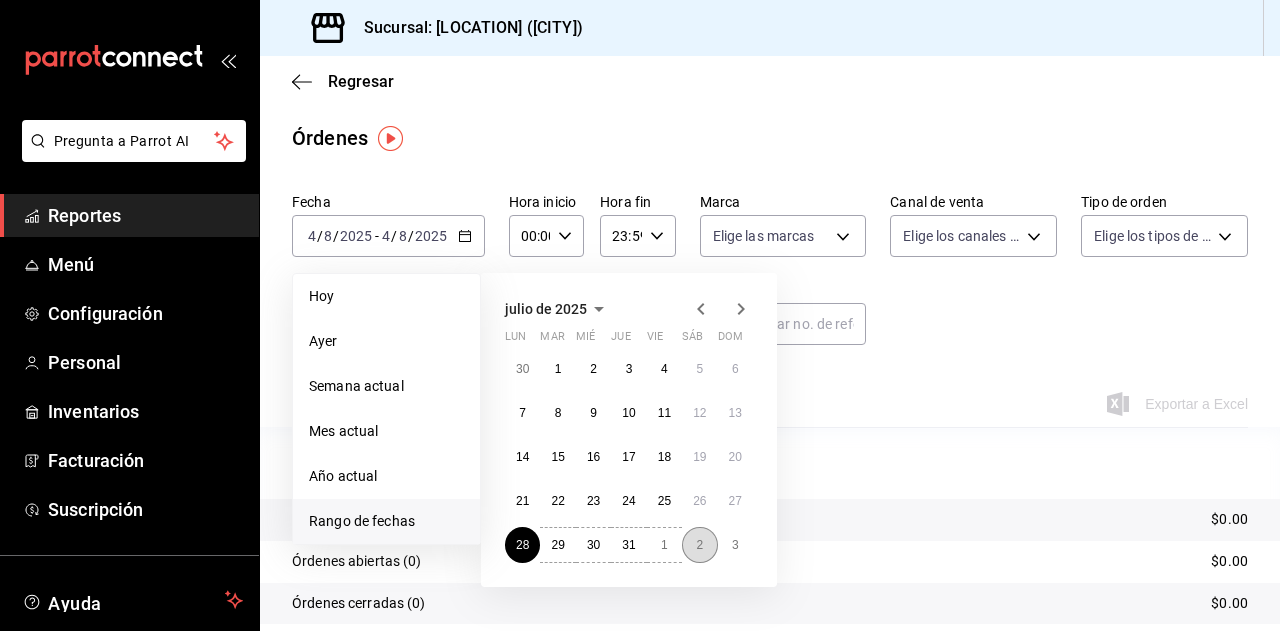 click on "2" at bounding box center [699, 545] 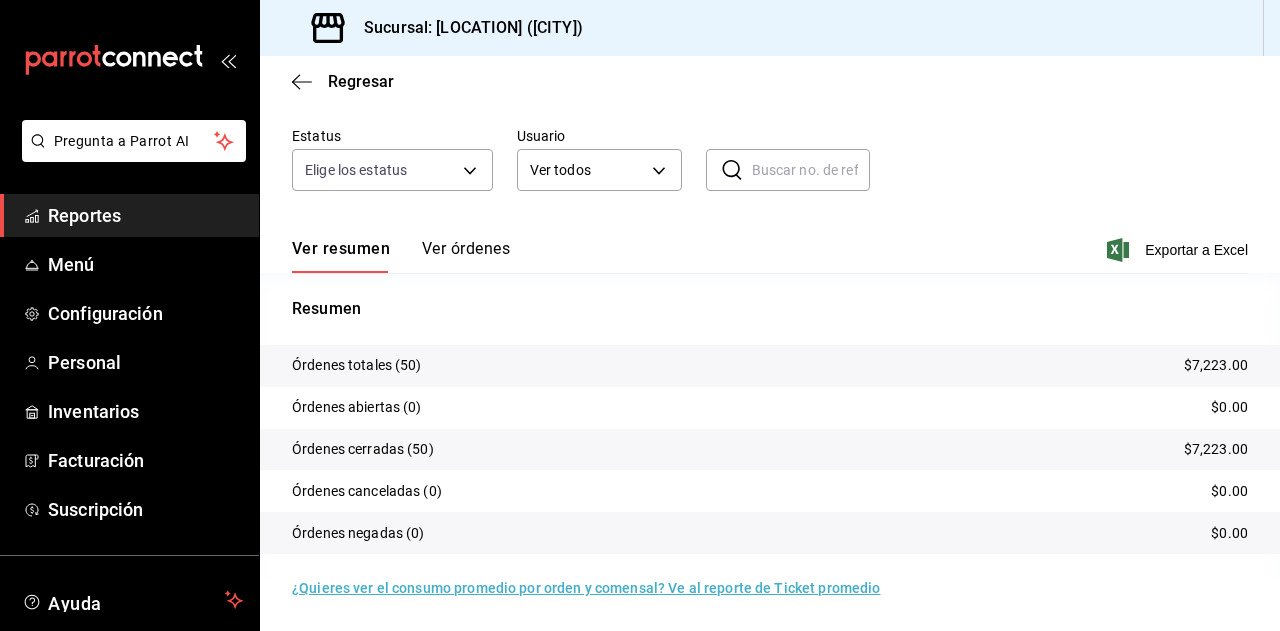 scroll, scrollTop: 0, scrollLeft: 0, axis: both 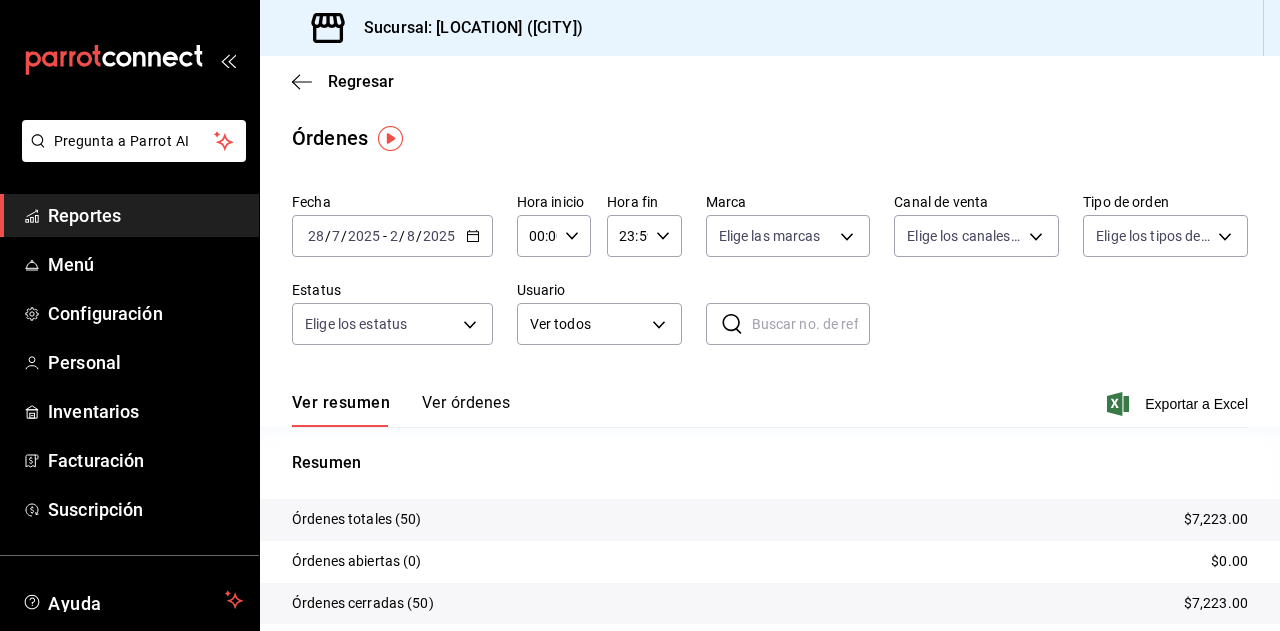 click on "Reportes" at bounding box center [145, 215] 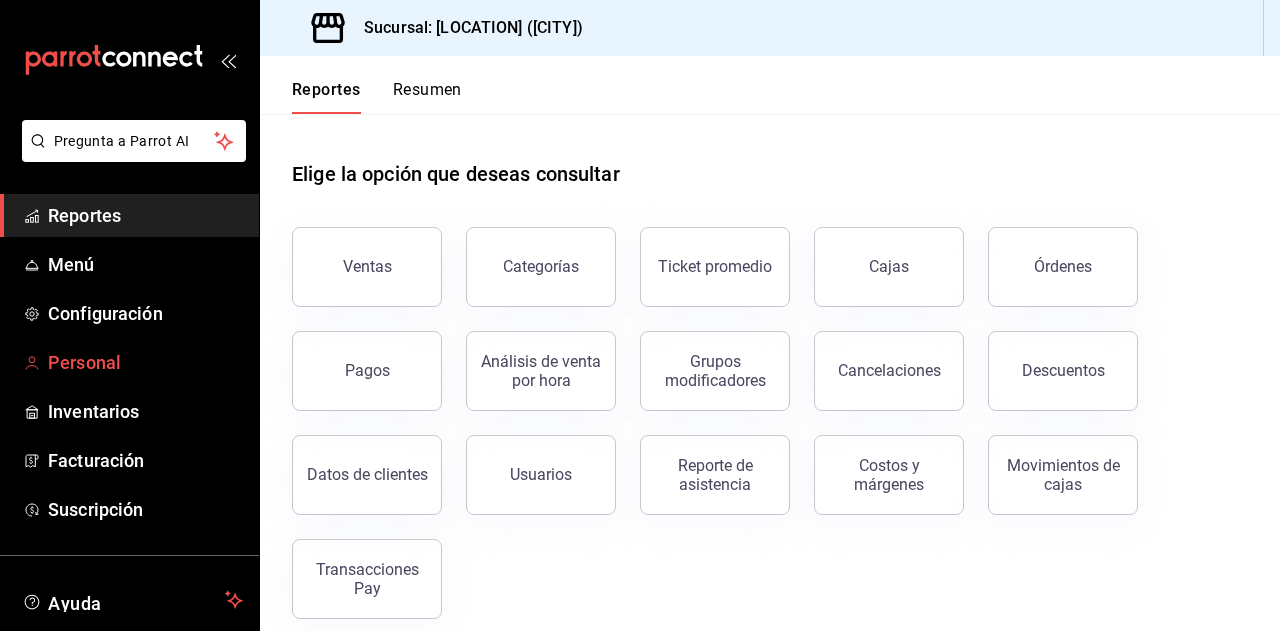 click on "Personal" at bounding box center (145, 362) 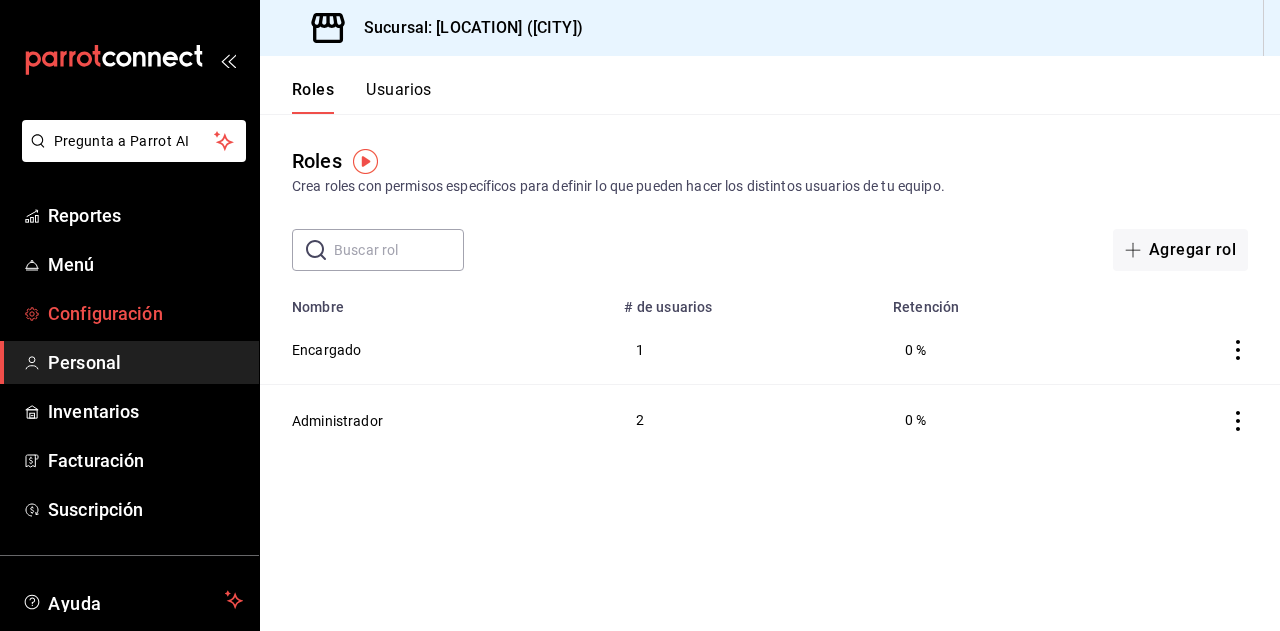 click on "Configuración" at bounding box center [145, 313] 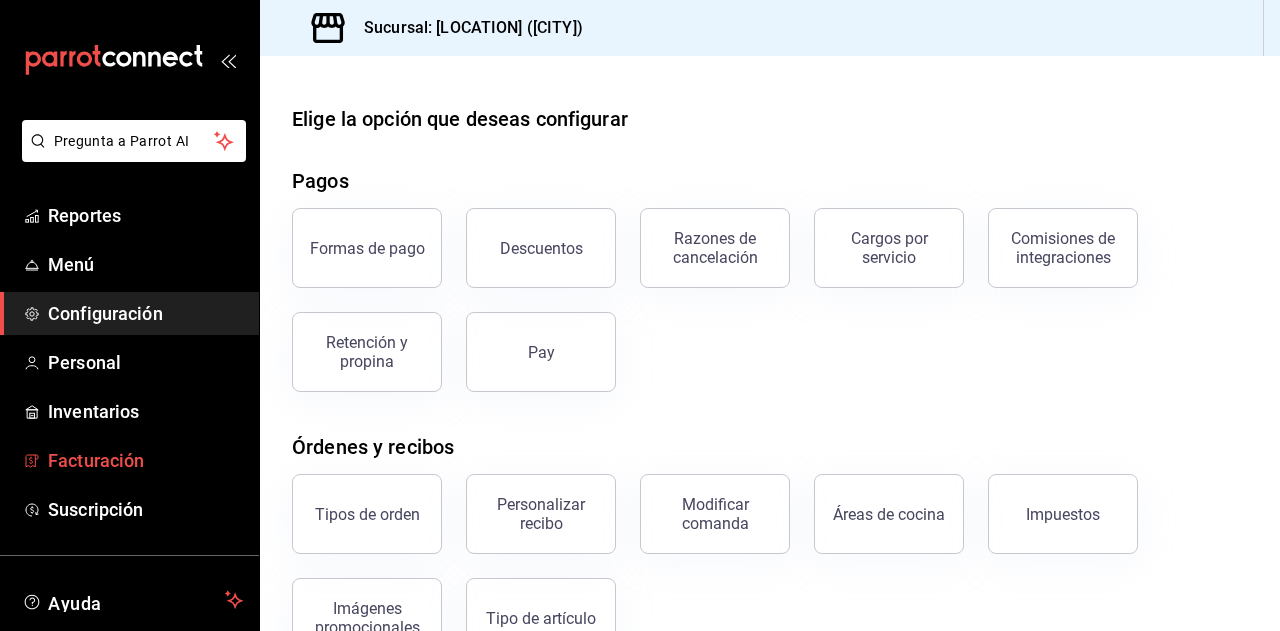 click on "Facturación" at bounding box center (145, 460) 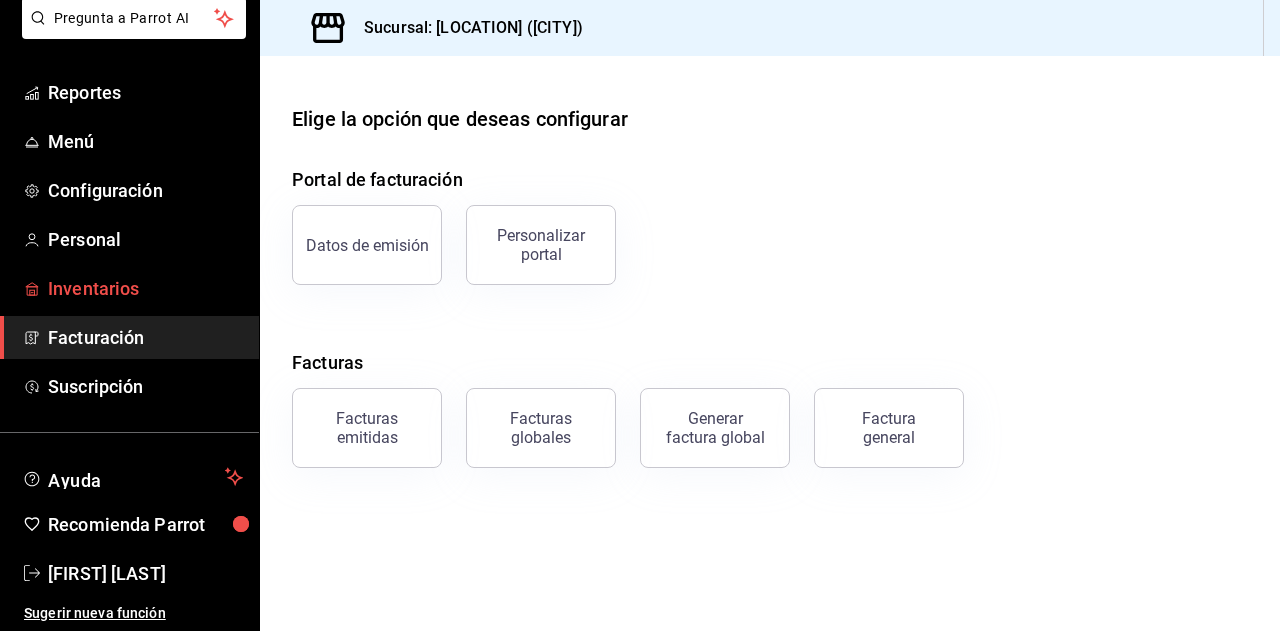scroll, scrollTop: 0, scrollLeft: 0, axis: both 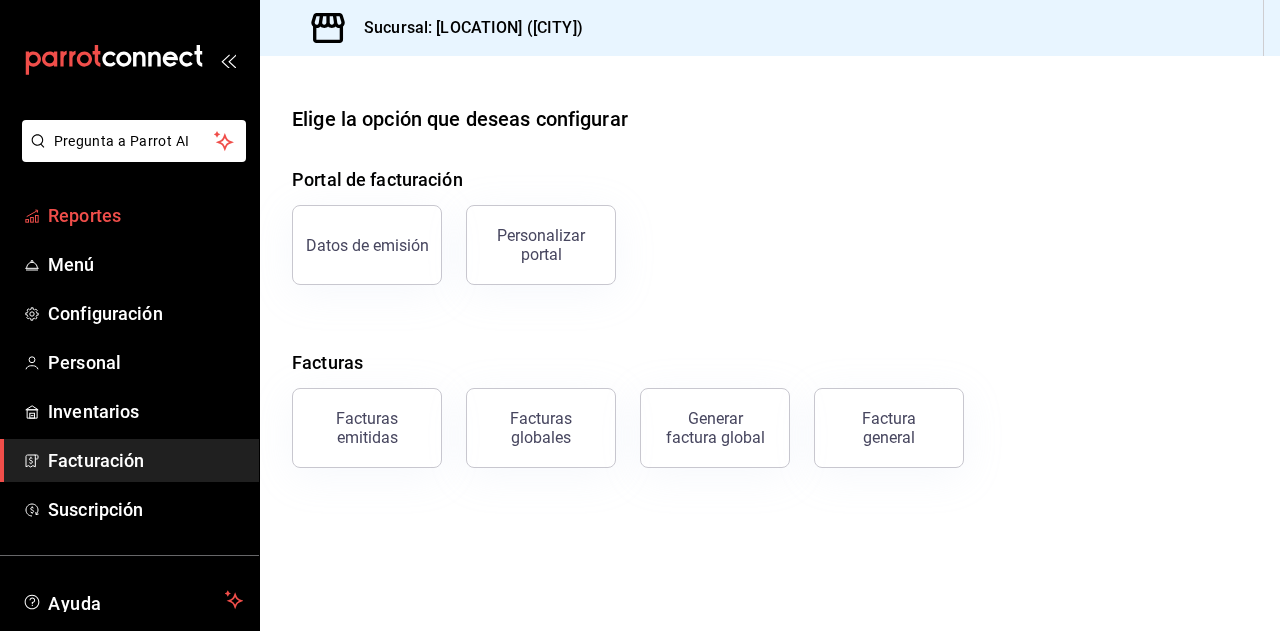 click on "Reportes" at bounding box center (145, 215) 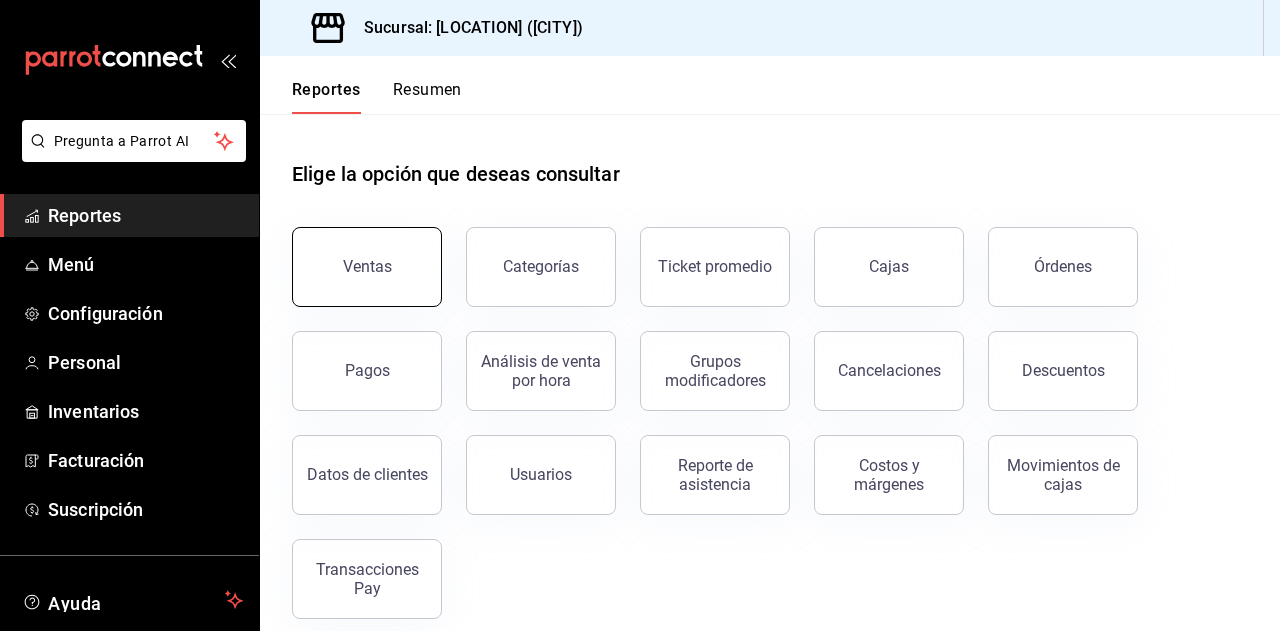 click on "Ventas" at bounding box center (367, 267) 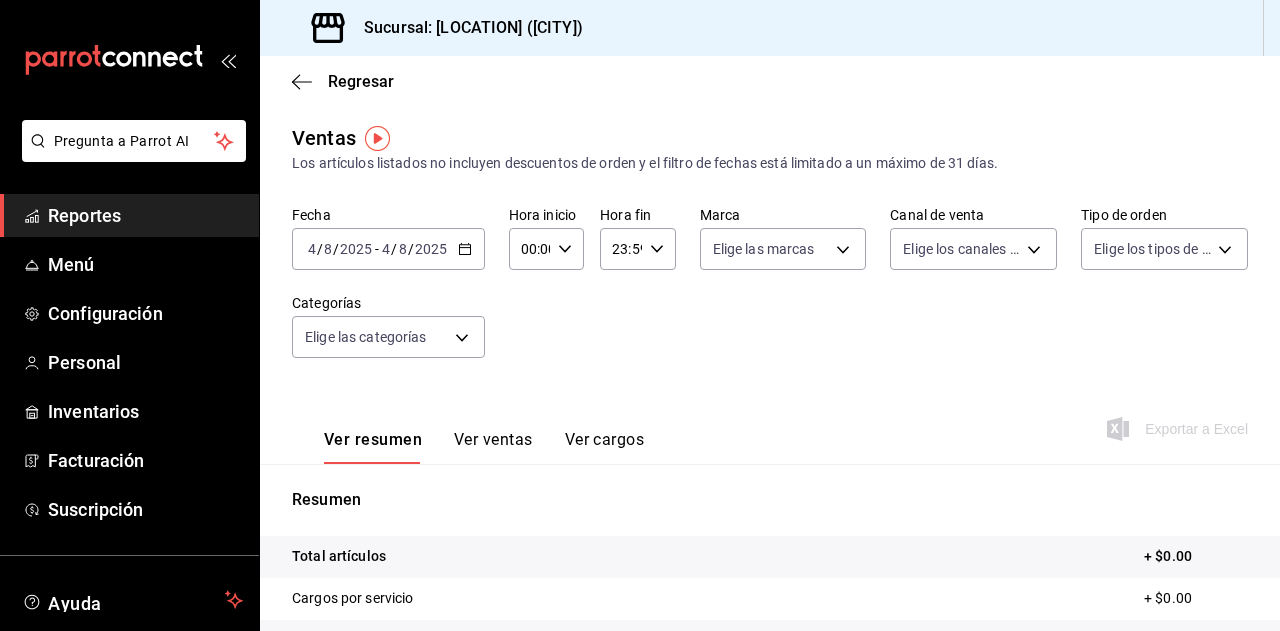 click on "2025-08-04 4 / 8 / 2025 - 2025-08-04 4 / 8 / 2025" at bounding box center (388, 249) 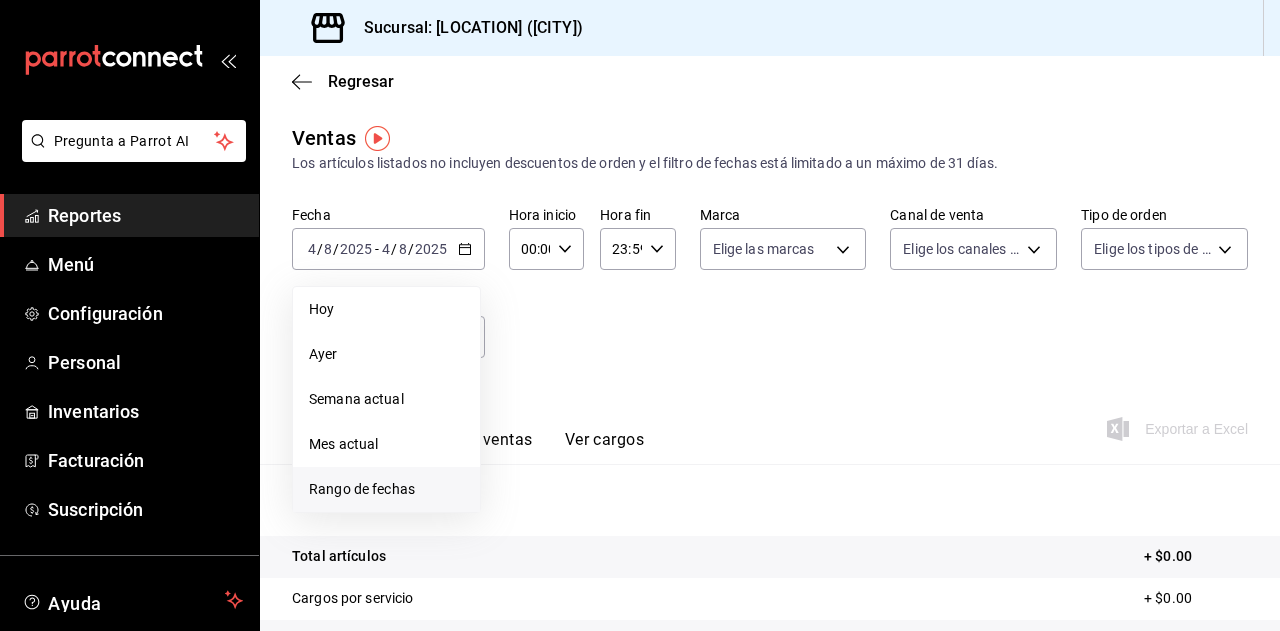 click on "Rango de fechas" at bounding box center [386, 489] 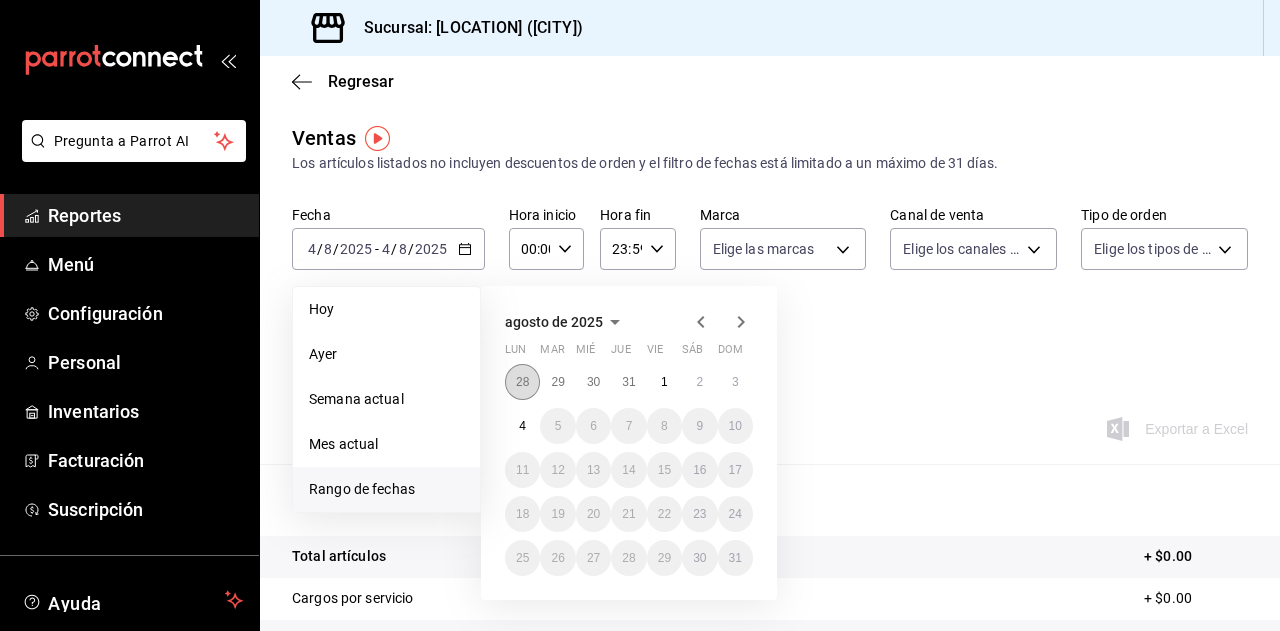 click on "28" at bounding box center (522, 382) 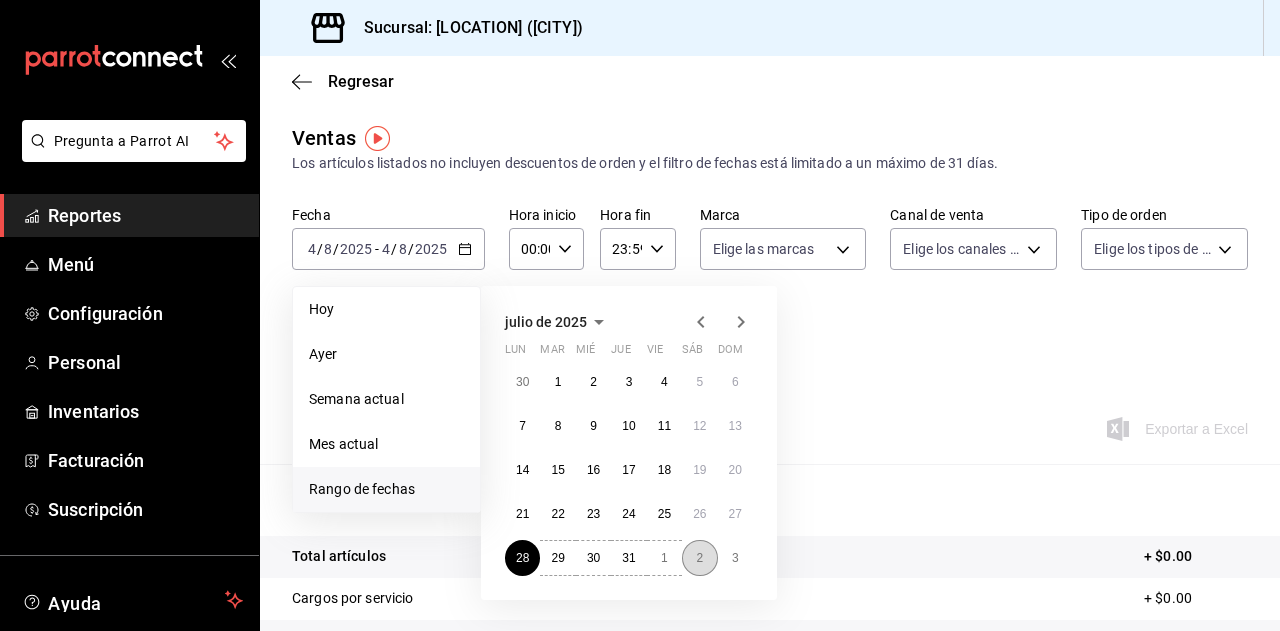 click on "2" at bounding box center [699, 558] 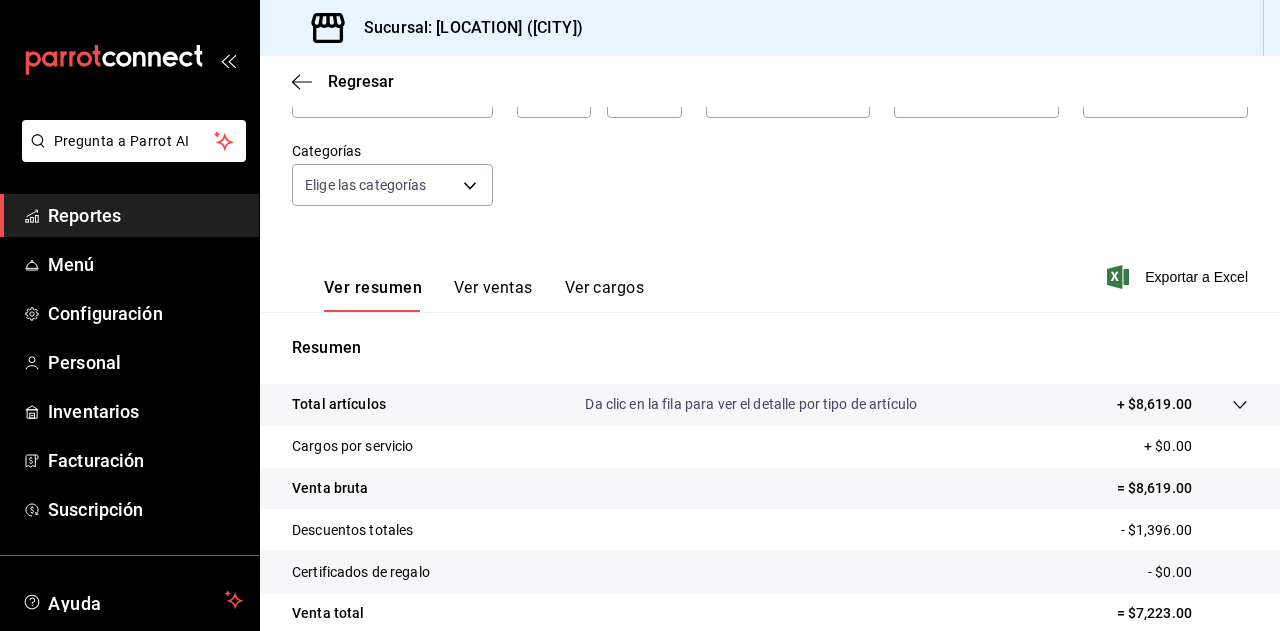 scroll, scrollTop: 0, scrollLeft: 0, axis: both 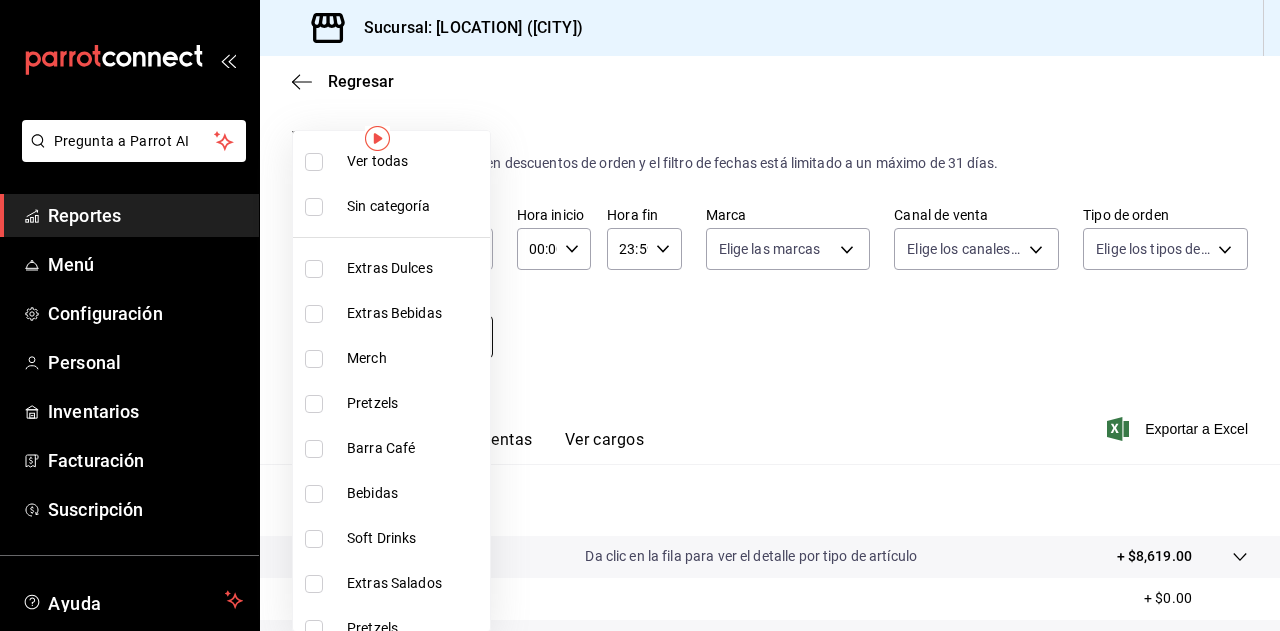 click on "Pregunta a Parrot AI Reportes   Menú   Configuración   Personal   Inventarios   Facturación   Suscripción   Ayuda Recomienda Parrot   David Alonso   Sugerir nueva función   Sucursal: Club del Pretzel (cdmx) Regresar Ventas Los artículos listados no incluyen descuentos de orden y el filtro de fechas está limitado a un máximo de 31 días. Fecha 2025-07-28 28 / 7 / 2025 - 2025-08-02 2 / 8 / 2025 Hora inicio 00:00 Hora inicio Hora fin 23:59 Hora fin Marca Elige las marcas Canal de venta Elige los canales de venta Tipo de orden Elige los tipos de orden Categorías Elige las categorías Ver resumen Ver ventas Ver cargos Exportar a Excel Resumen Total artículos Da clic en la fila para ver el detalle por tipo de artículo + $8,619.00 Cargos por servicio + $0.00 Venta bruta = $8,619.00 Descuentos totales - $1,396.00 Certificados de regalo - $0.00 Venta total = $7,223.00 Impuestos - $996.28 Venta neta = $6,226.72 GANA 1 MES GRATIS EN TU SUSCRIPCIÓN AQUÍ Ver video tutorial Ir a video Pregunta a Parrot AI" at bounding box center (640, 315) 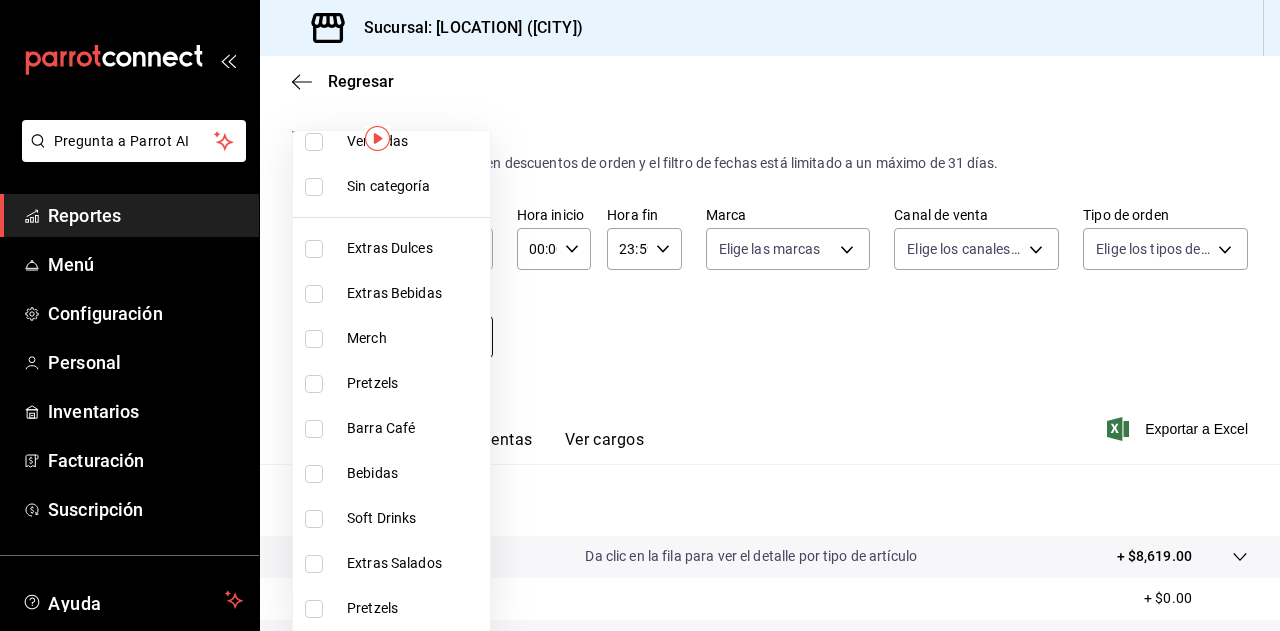 scroll, scrollTop: 0, scrollLeft: 0, axis: both 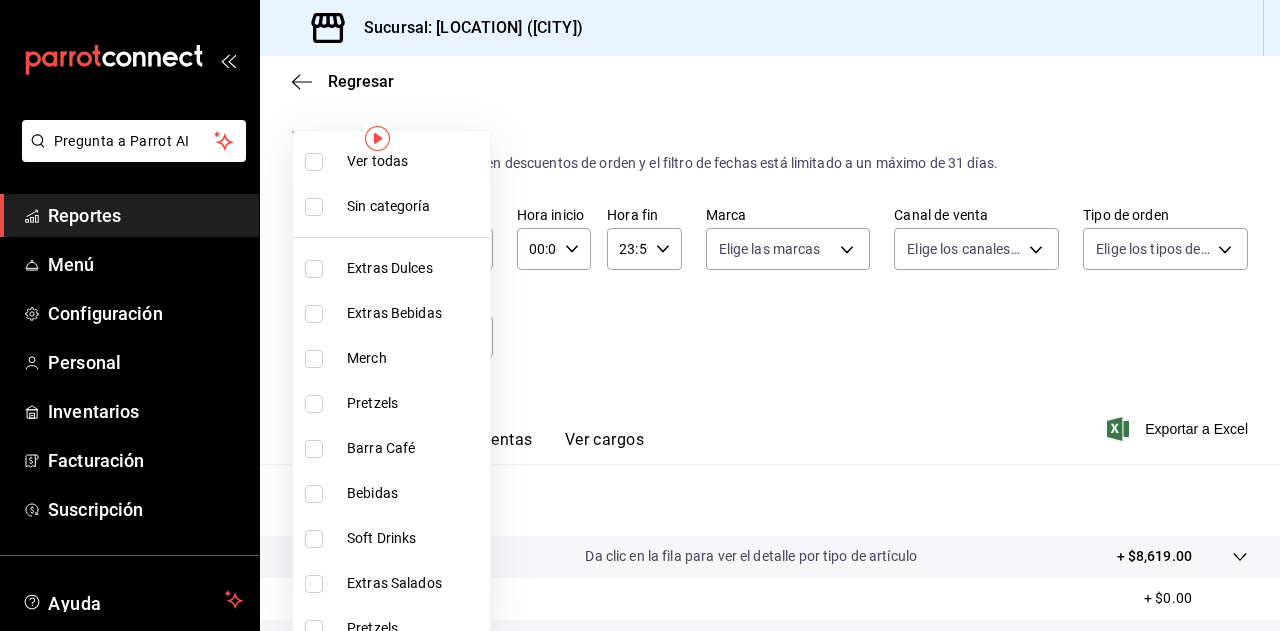 click at bounding box center (640, 315) 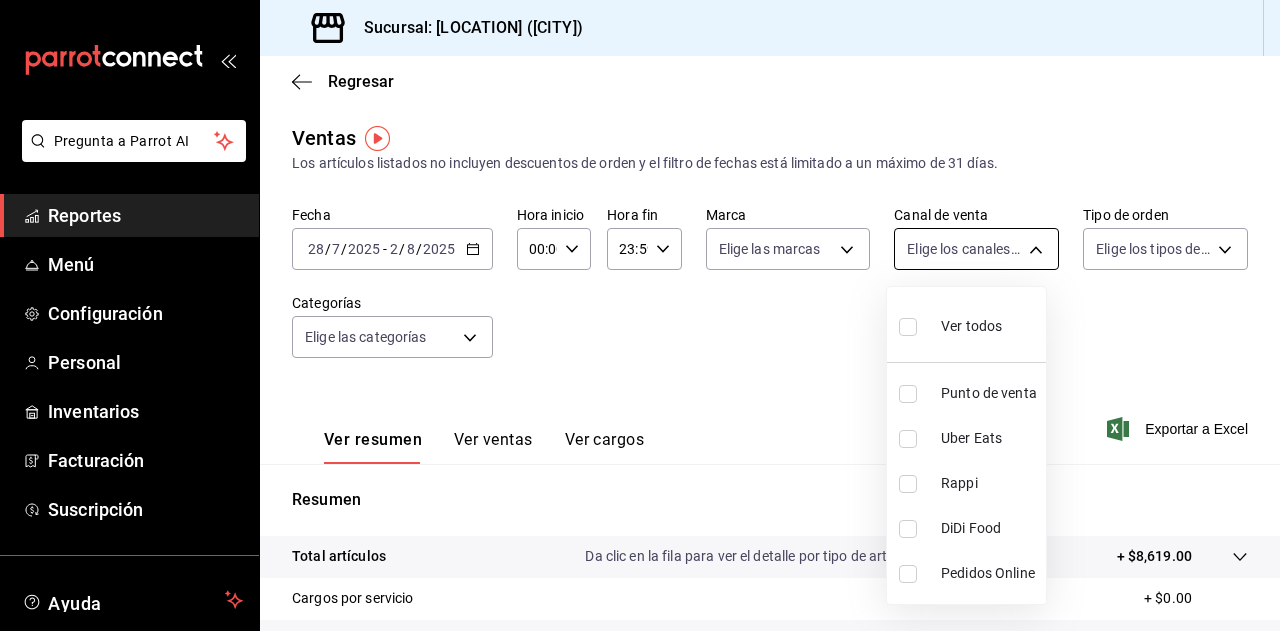 click on "Pregunta a Parrot AI Reportes   Menú   Configuración   Personal   Inventarios   Facturación   Suscripción   Ayuda Recomienda Parrot   David Alonso   Sugerir nueva función   Sucursal: Club del Pretzel (cdmx) Regresar Ventas Los artículos listados no incluyen descuentos de orden y el filtro de fechas está limitado a un máximo de 31 días. Fecha 2025-07-28 28 / 7 / 2025 - 2025-08-02 2 / 8 / 2025 Hora inicio 00:00 Hora inicio Hora fin 23:59 Hora fin Marca Elige las marcas Canal de venta Elige los canales de venta Tipo de orden Elige los tipos de orden Categorías Elige las categorías Ver resumen Ver ventas Ver cargos Exportar a Excel Resumen Total artículos Da clic en la fila para ver el detalle por tipo de artículo + $8,619.00 Cargos por servicio + $0.00 Venta bruta = $8,619.00 Descuentos totales - $1,396.00 Certificados de regalo - $0.00 Venta total = $7,223.00 Impuestos - $996.28 Venta neta = $6,226.72 GANA 1 MES GRATIS EN TU SUSCRIPCIÓN AQUÍ Ver video tutorial Ir a video Pregunta a Parrot AI" at bounding box center [640, 315] 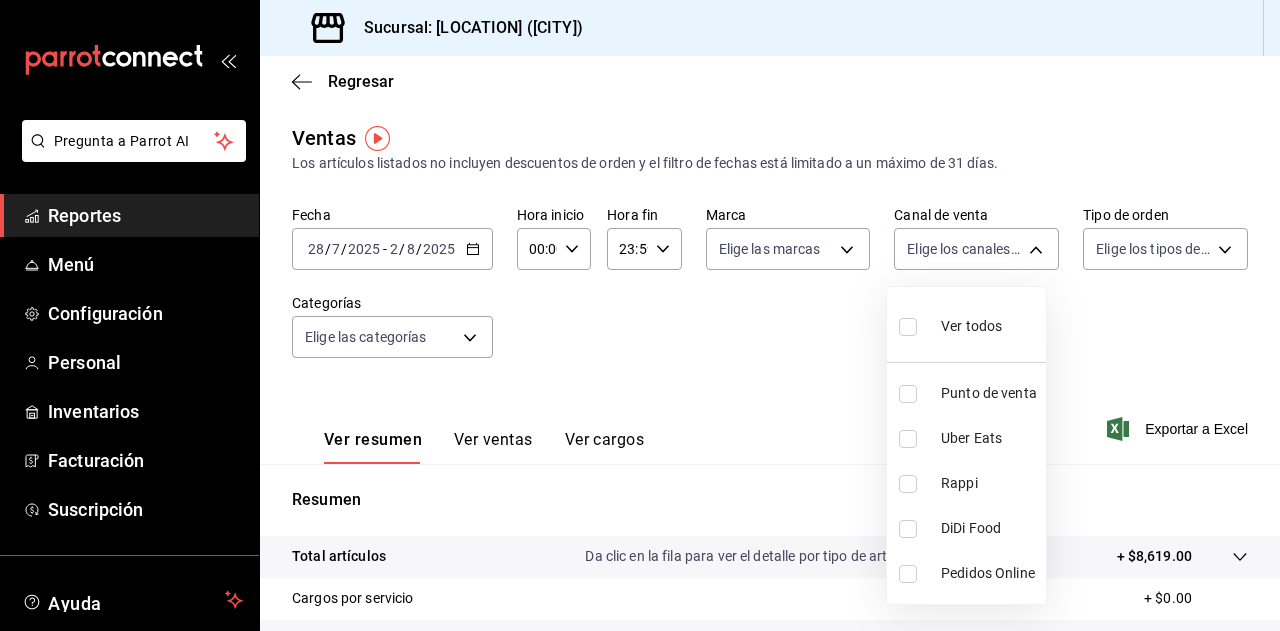 click at bounding box center [640, 315] 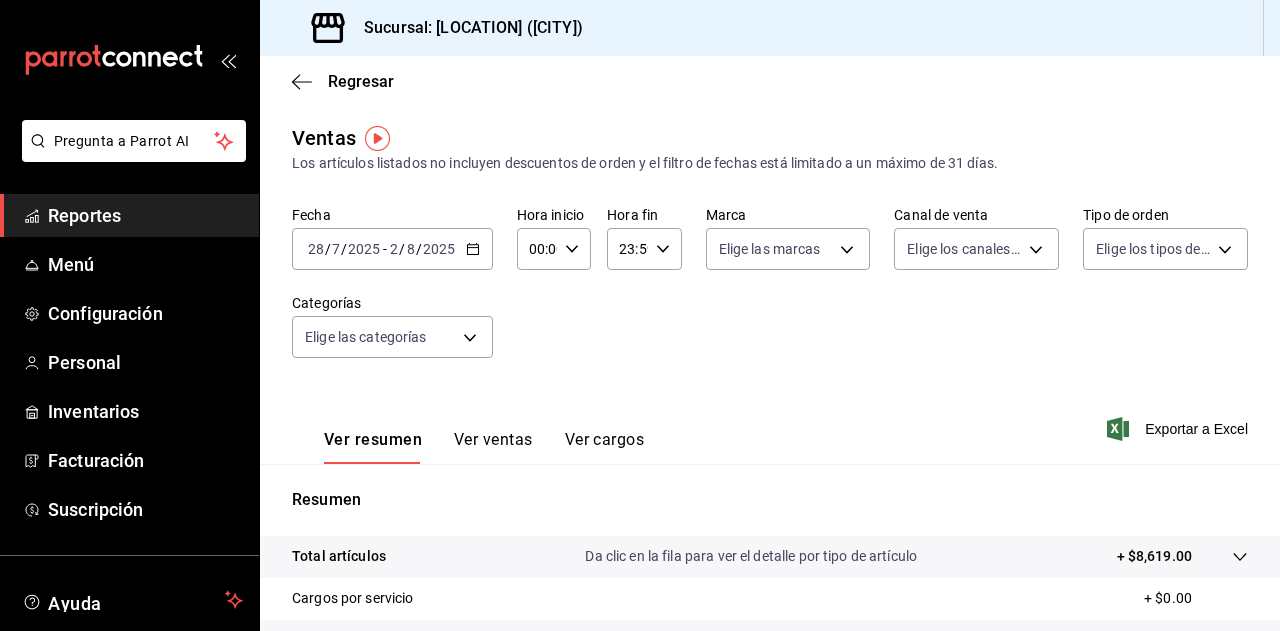 click on "Pregunta a Parrot AI Reportes   Menú   Configuración   Personal   Inventarios   Facturación   Suscripción   Ayuda Recomienda Parrot   David Alonso   Sugerir nueva función   Sucursal: Club del Pretzel (cdmx) Regresar Ventas Los artículos listados no incluyen descuentos de orden y el filtro de fechas está limitado a un máximo de 31 días. Fecha 2025-07-28 28 / 7 / 2025 - 2025-08-02 2 / 8 / 2025 Hora inicio 00:00 Hora inicio Hora fin 23:59 Hora fin Marca Elige las marcas Canal de venta Elige los canales de venta Tipo de orden Elige los tipos de orden Categorías Elige las categorías Ver resumen Ver ventas Ver cargos Exportar a Excel Resumen Total artículos Da clic en la fila para ver el detalle por tipo de artículo + $8,619.00 Cargos por servicio + $0.00 Venta bruta = $8,619.00 Descuentos totales - $1,396.00 Certificados de regalo - $0.00 Venta total = $7,223.00 Impuestos - $996.28 Venta neta = $6,226.72 GANA 1 MES GRATIS EN TU SUSCRIPCIÓN AQUÍ Ver video tutorial Ir a video Pregunta a Parrot AI" at bounding box center [640, 315] 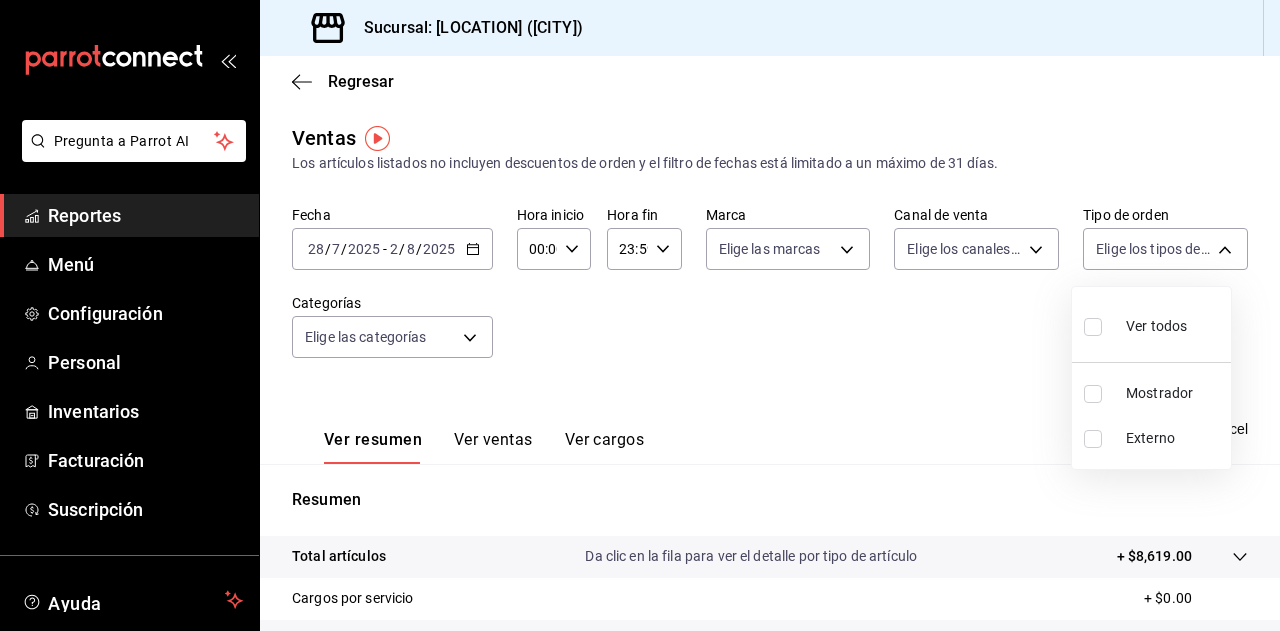 click at bounding box center (640, 315) 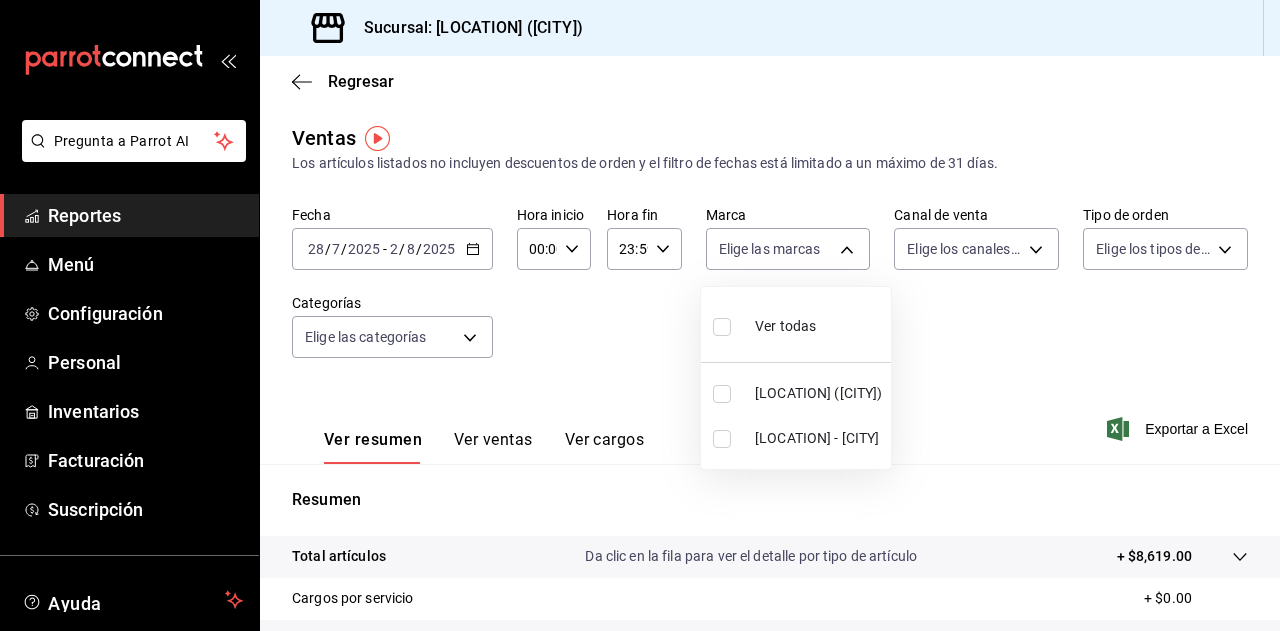 click on "Pregunta a Parrot AI Reportes   Menú   Configuración   Personal   Inventarios   Facturación   Suscripción   Ayuda Recomienda Parrot   David Alonso   Sugerir nueva función   Sucursal: Club del Pretzel (cdmx) Regresar Ventas Los artículos listados no incluyen descuentos de orden y el filtro de fechas está limitado a un máximo de 31 días. Fecha 2025-07-28 28 / 7 / 2025 - 2025-08-02 2 / 8 / 2025 Hora inicio 00:00 Hora inicio Hora fin 23:59 Hora fin Marca Elige las marcas Canal de venta Elige los canales de venta Tipo de orden Elige los tipos de orden Categorías Elige las categorías Ver resumen Ver ventas Ver cargos Exportar a Excel Resumen Total artículos Da clic en la fila para ver el detalle por tipo de artículo + $8,619.00 Cargos por servicio + $0.00 Venta bruta = $8,619.00 Descuentos totales - $1,396.00 Certificados de regalo - $0.00 Venta total = $7,223.00 Impuestos - $996.28 Venta neta = $6,226.72 GANA 1 MES GRATIS EN TU SUSCRIPCIÓN AQUÍ Ver video tutorial Ir a video Pregunta a Parrot AI" at bounding box center (640, 315) 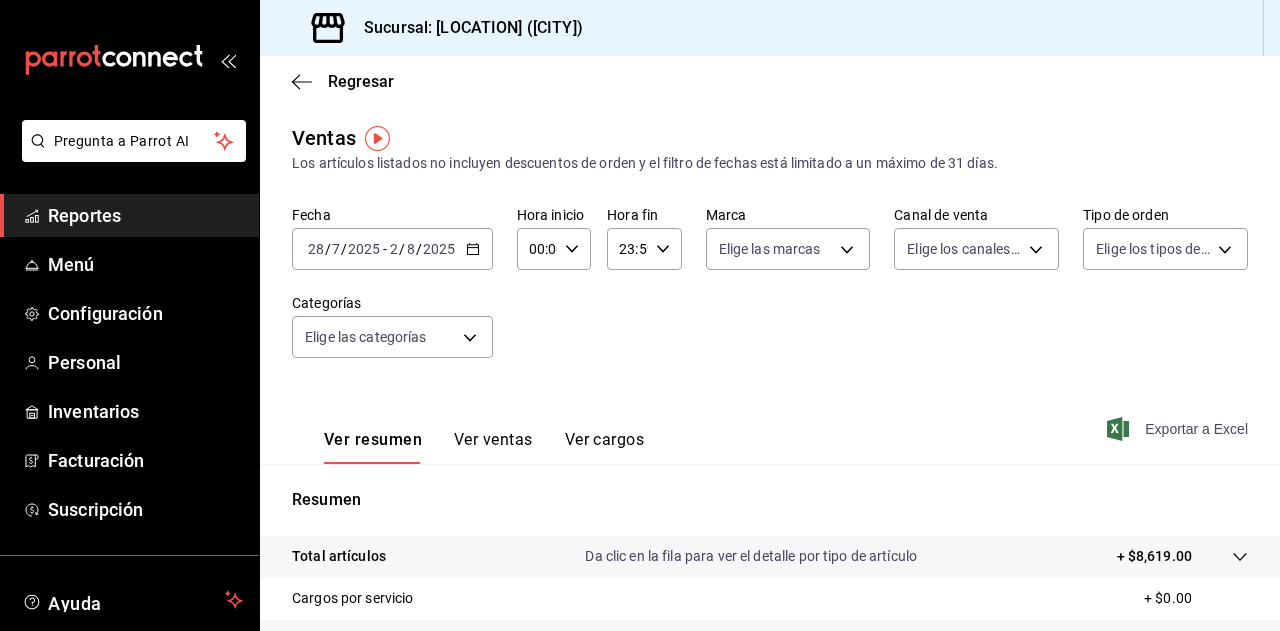 click on "Exportar a Excel" at bounding box center [1179, 429] 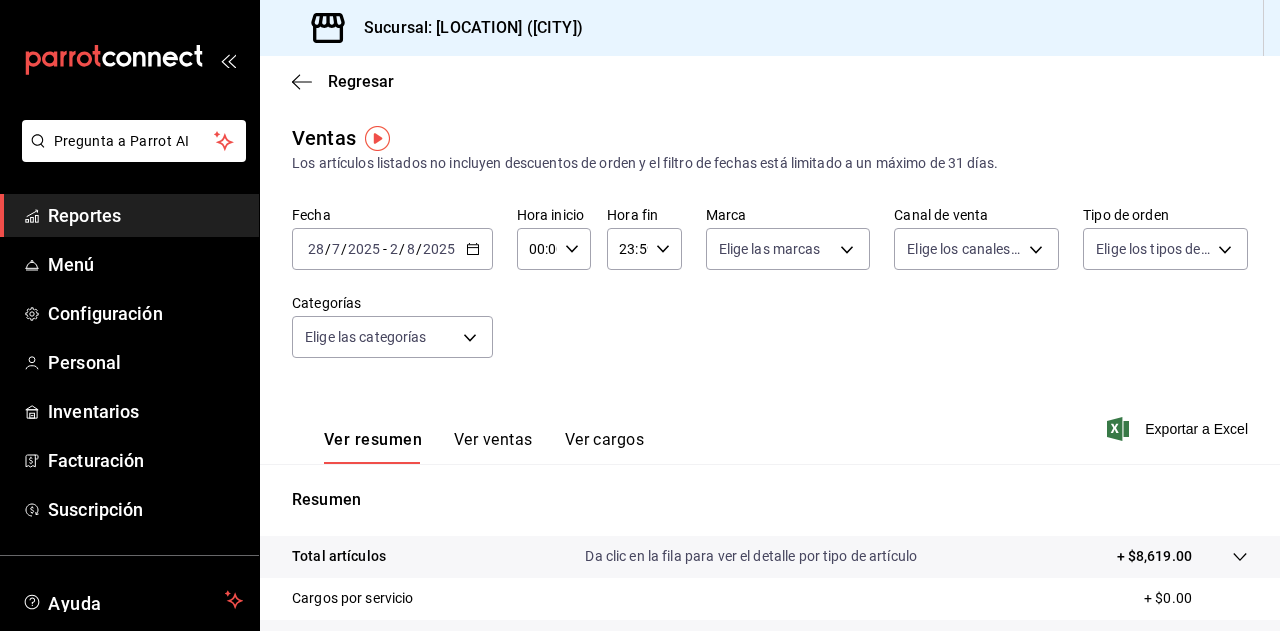 click on "Reportes" at bounding box center (145, 215) 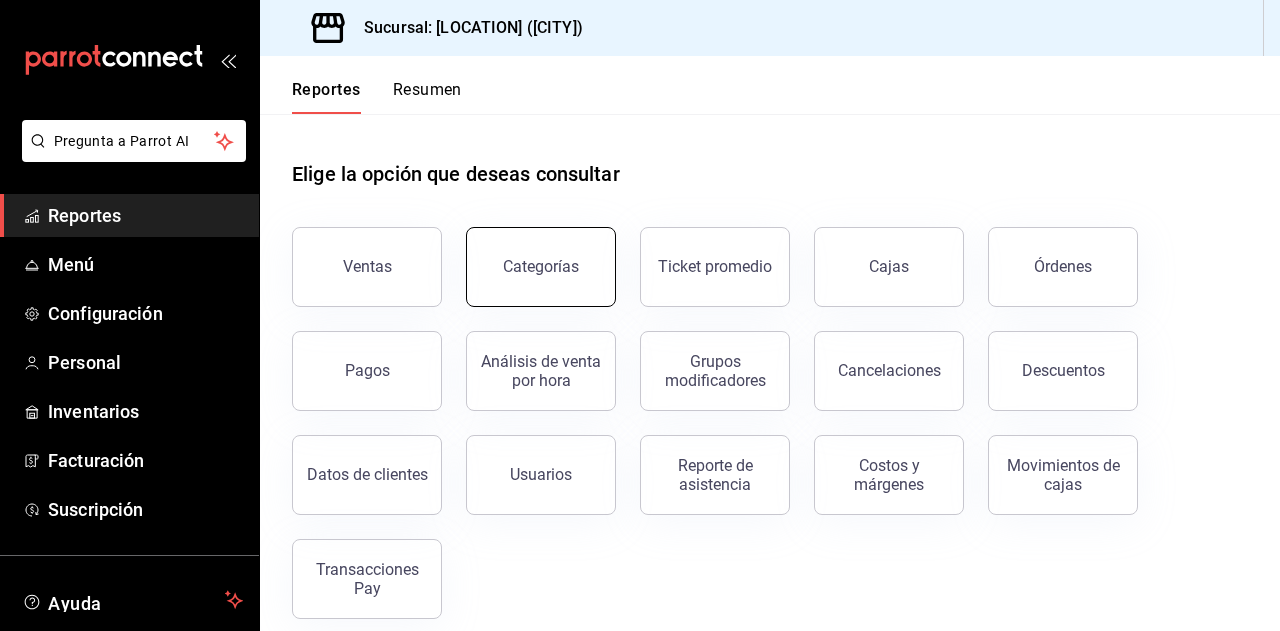 click on "Categorías" at bounding box center (541, 267) 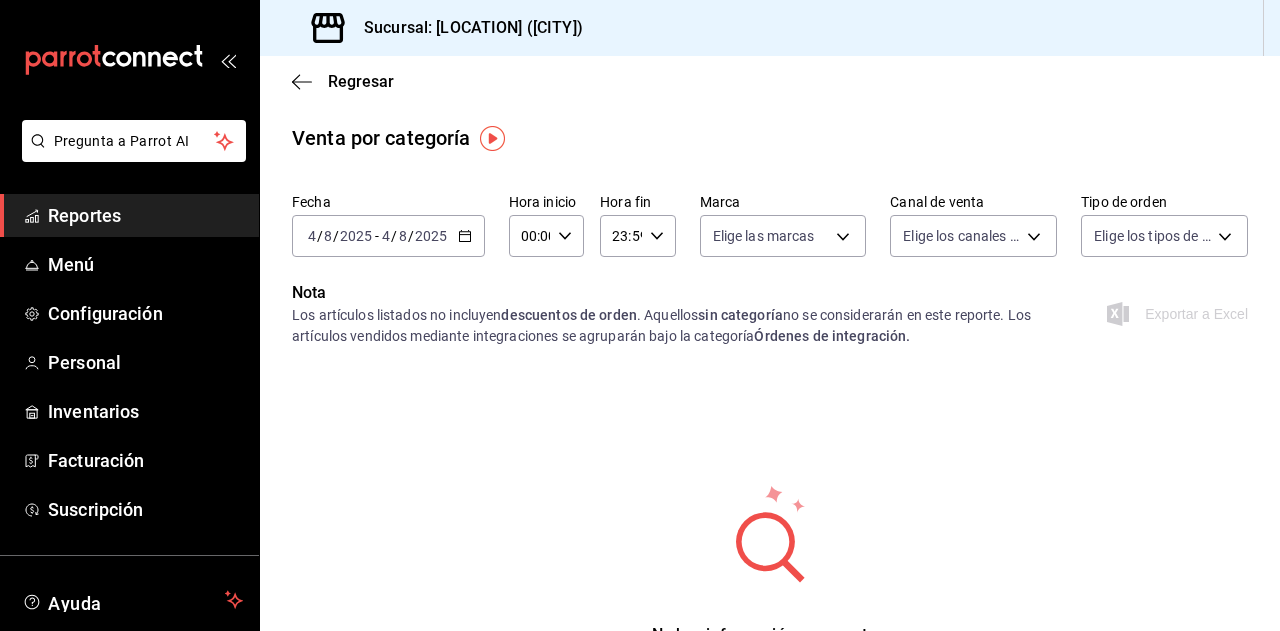 click 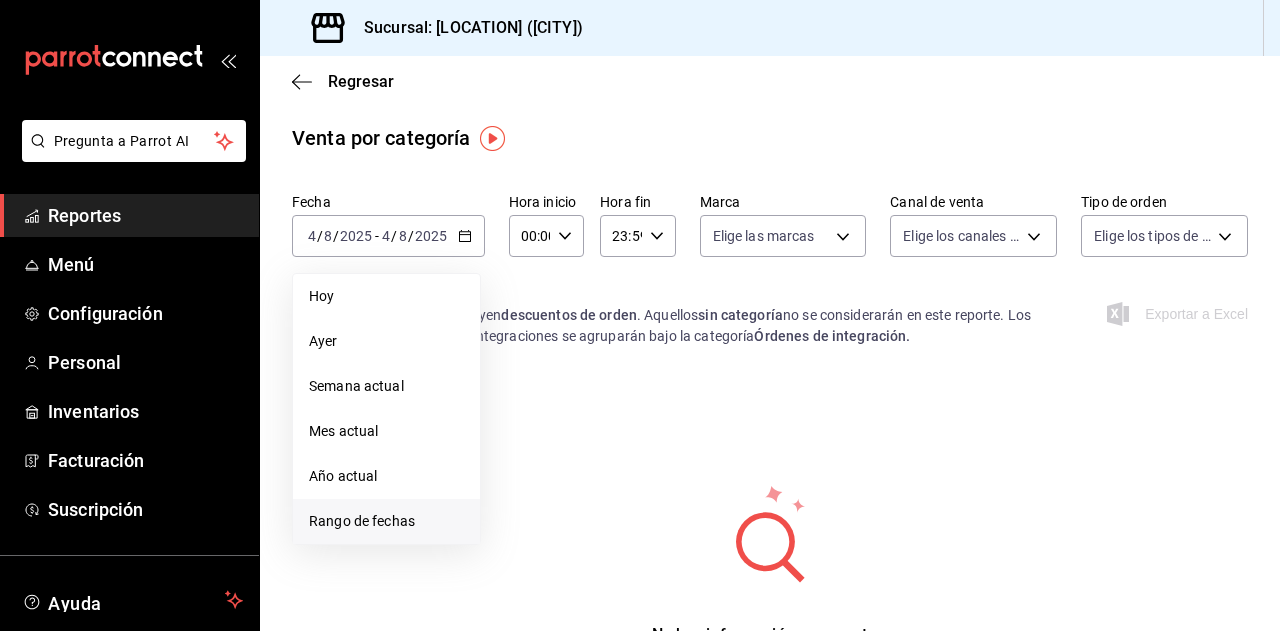 click on "Rango de fechas" at bounding box center [386, 521] 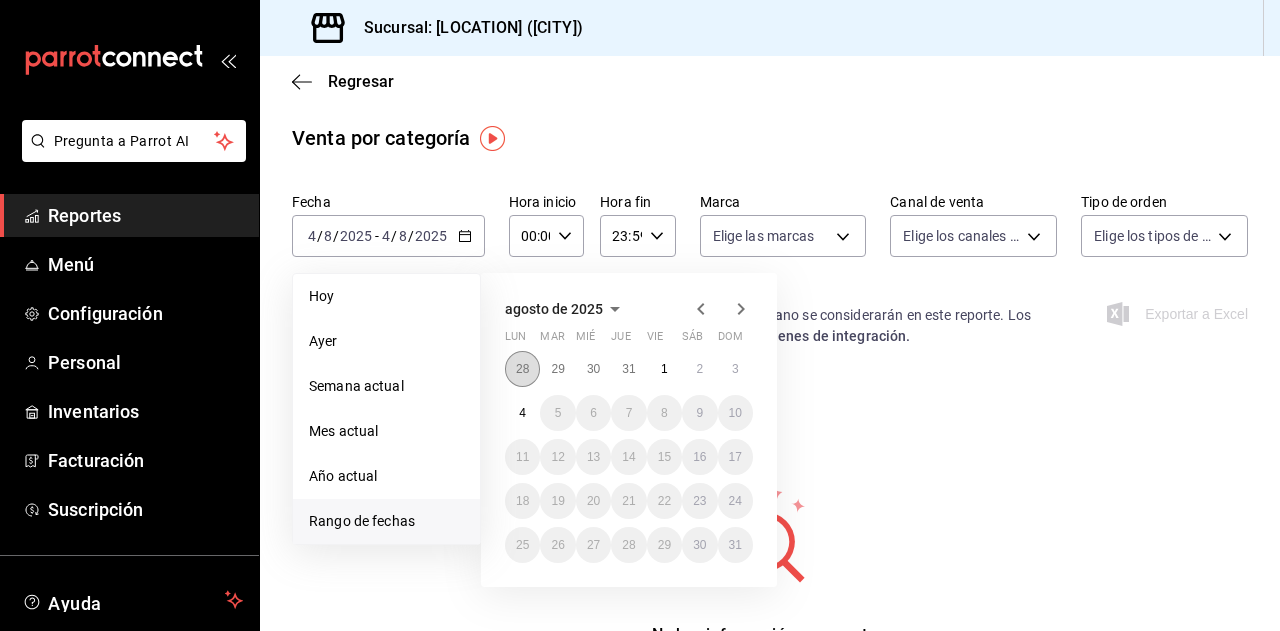 click on "28" at bounding box center (522, 369) 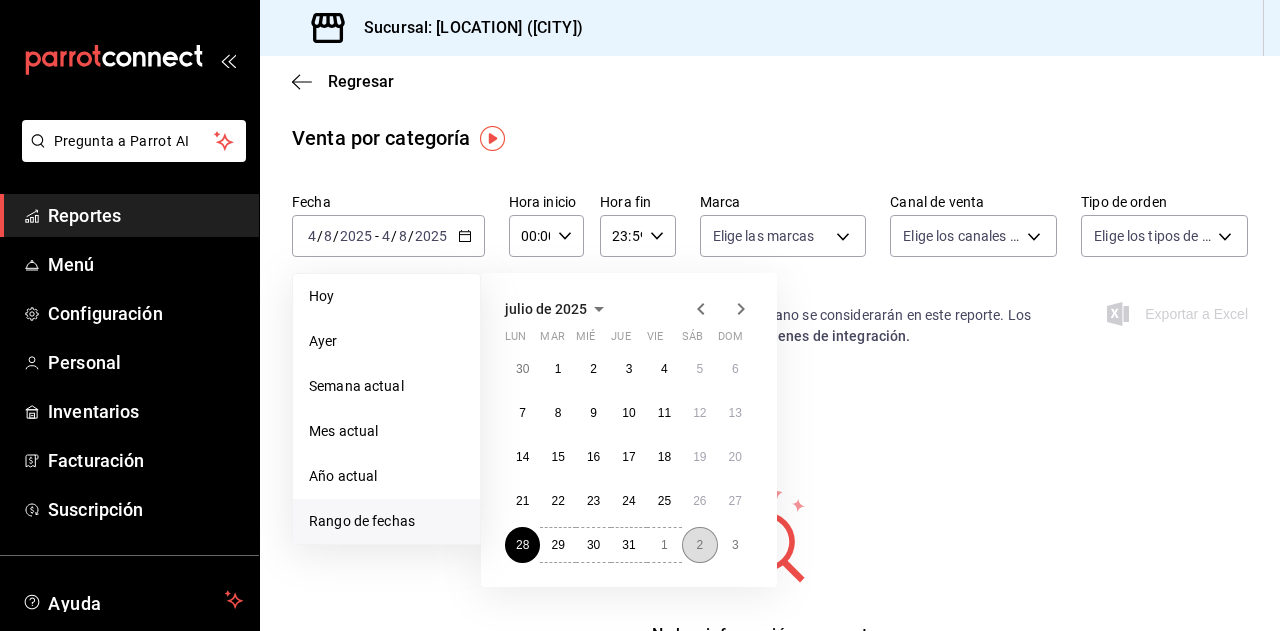 click on "2" at bounding box center [699, 545] 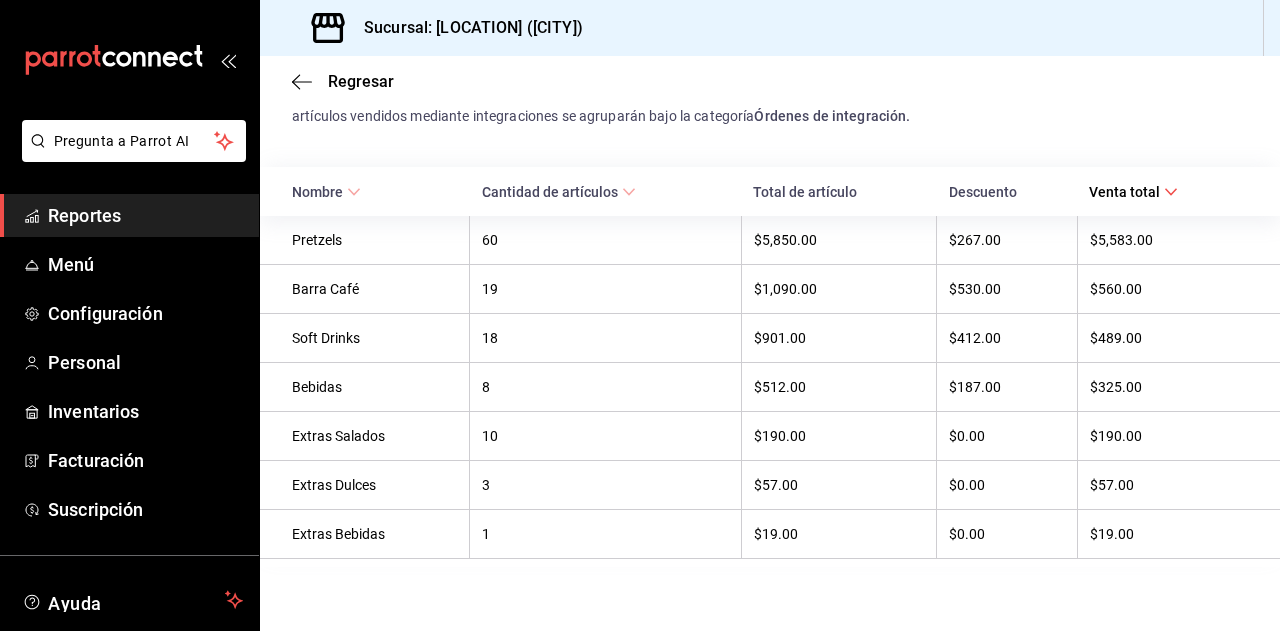 scroll, scrollTop: 0, scrollLeft: 0, axis: both 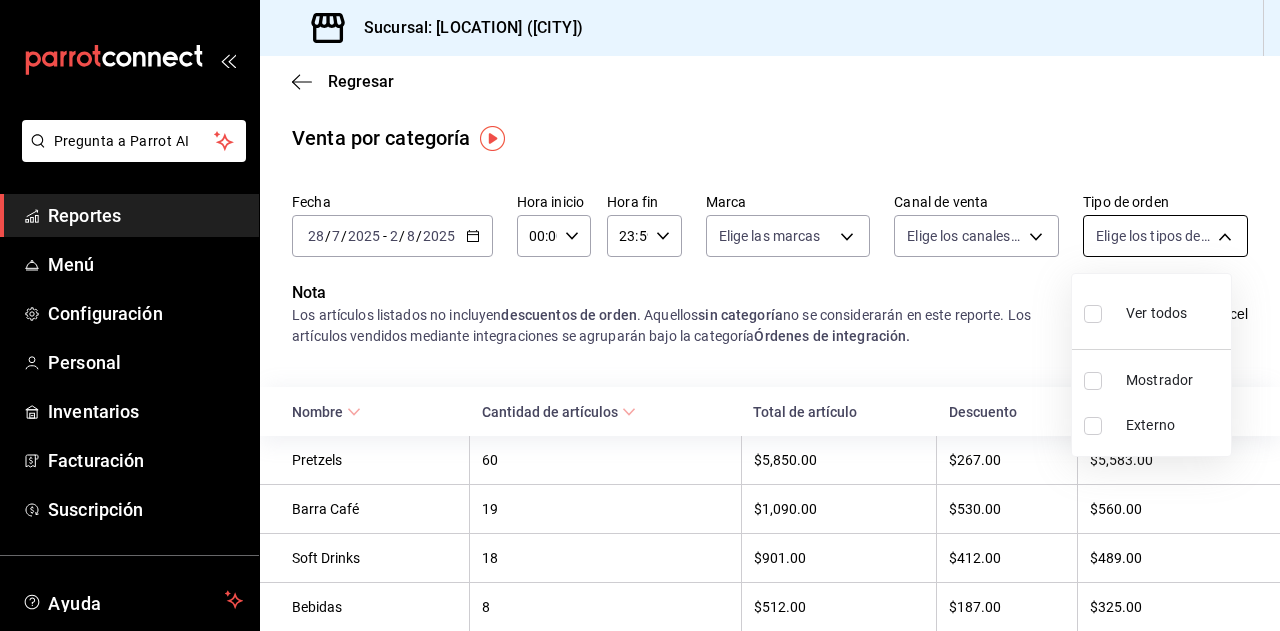 click on "Pregunta a Parrot AI Reportes   Menú   Configuración   Personal   Inventarios   Facturación   Suscripción   Ayuda Recomienda Parrot   David Alonso   Sugerir nueva función   Sucursal: Club del Pretzel (cdmx) Regresar Venta por categoría Fecha 2025-07-28 28 / 7 / 2025 - 2025-08-02 2 / 8 / 2025 Hora inicio 00:00 Hora inicio Hora fin 23:59 Hora fin Marca Elige las marcas Canal de venta Elige los canales de venta Tipo de orden Elige los tipos de orden Nota Los artículos listados no incluyen  descuentos de orden . Aquellos  sin categoría  no se considerarán en este reporte. Los artículos vendidos mediante integraciones se agruparán bajo la categoría  Órdenes de integración. Exportar a Excel Nombre Cantidad de artículos Total de artículo Descuento Venta total Pretzels 60 $5,850.00 $267.00 $5,583.00 Barra Café 19 $1,090.00 $530.00 $560.00 Soft Drinks 18 $901.00 $412.00 $489.00 Bebidas 8 $512.00 $187.00 $325.00 Extras Salados 10 $190.00 $0.00 $190.00 Extras Dulces 3 $57.00 $0.00 $57.00 Extras Bebidas" at bounding box center (640, 315) 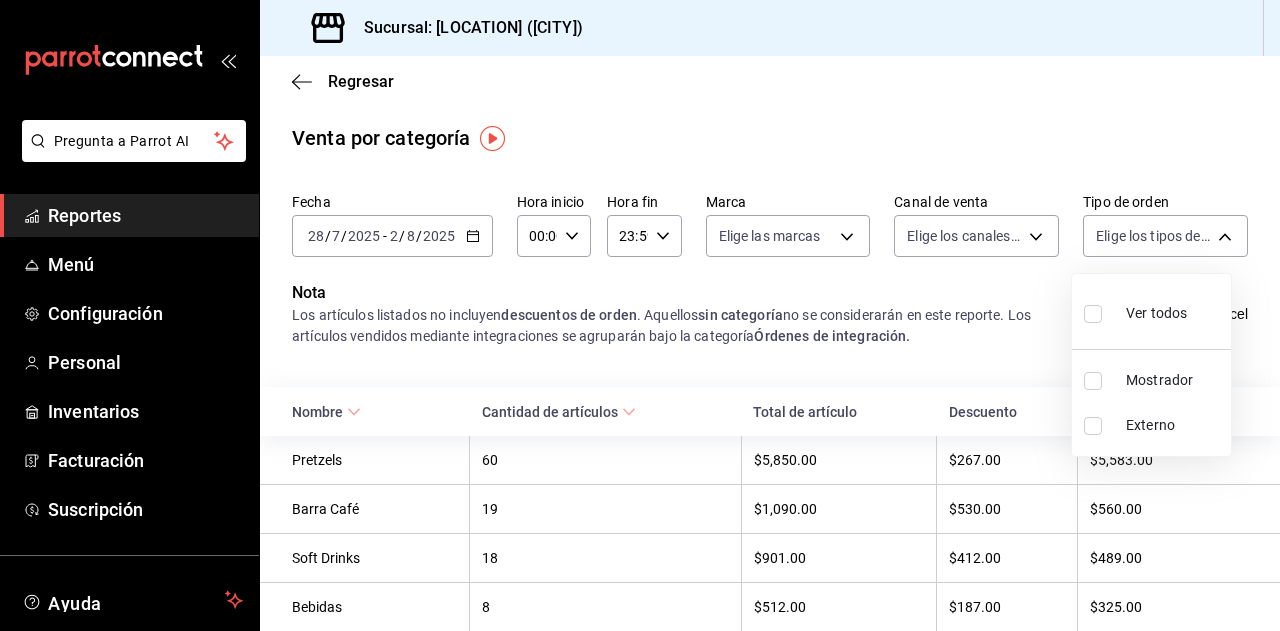click at bounding box center (640, 315) 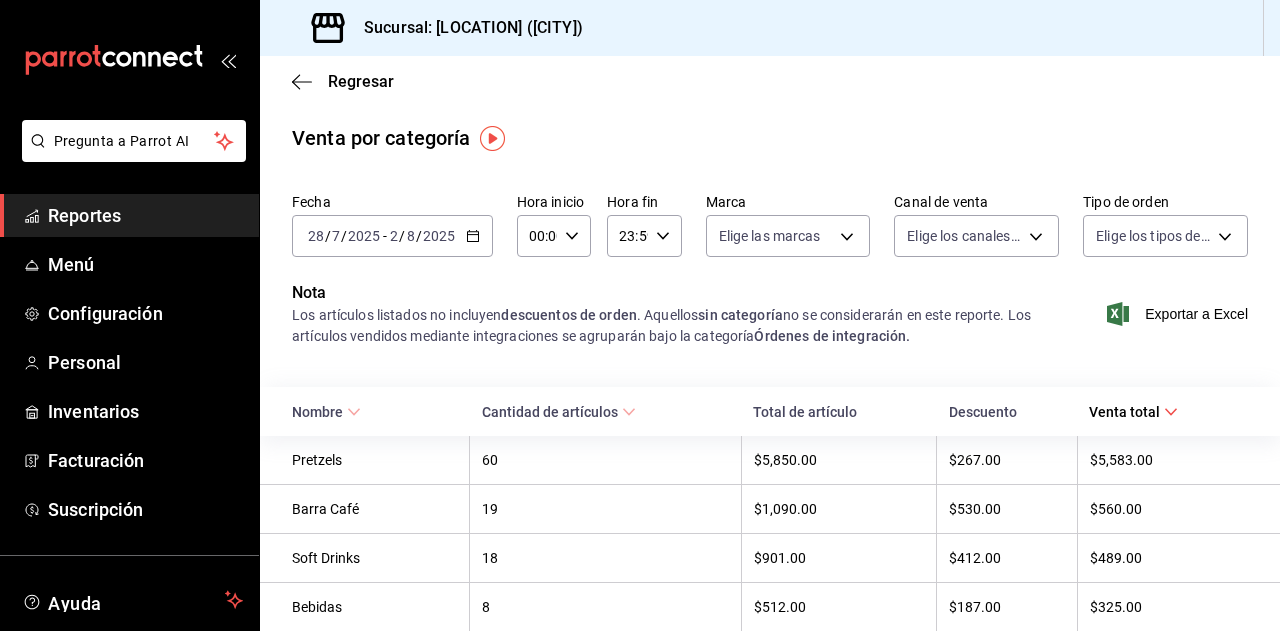 click on "Reportes" at bounding box center (145, 215) 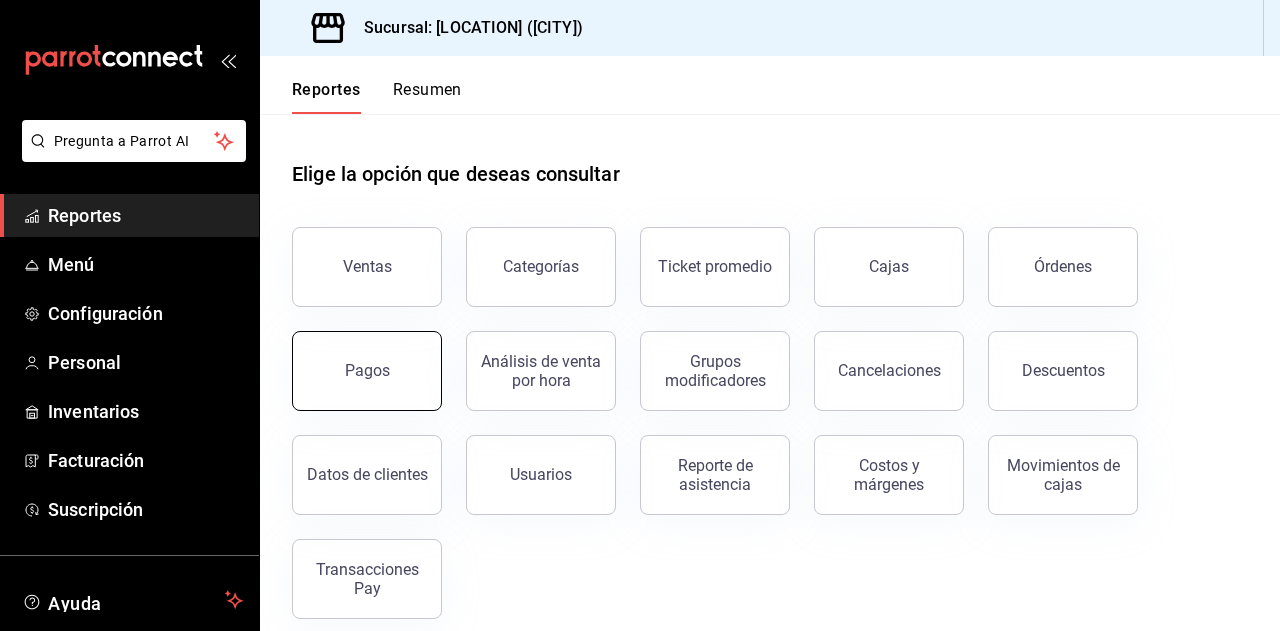 click on "Pagos" at bounding box center [367, 371] 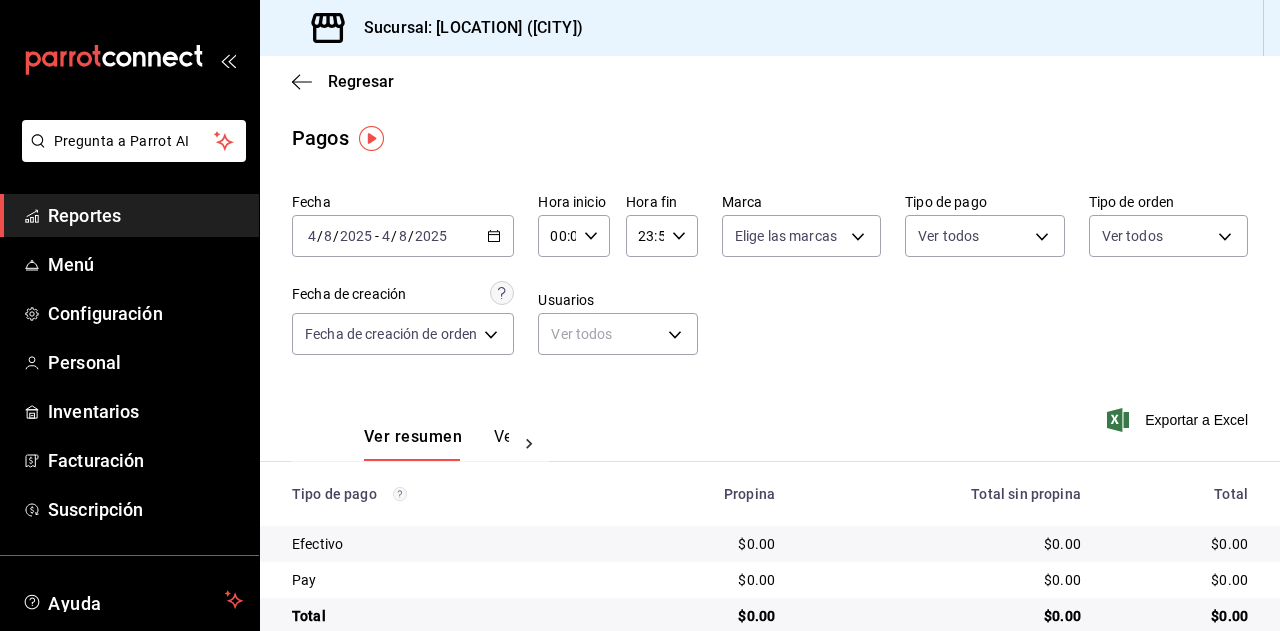 click 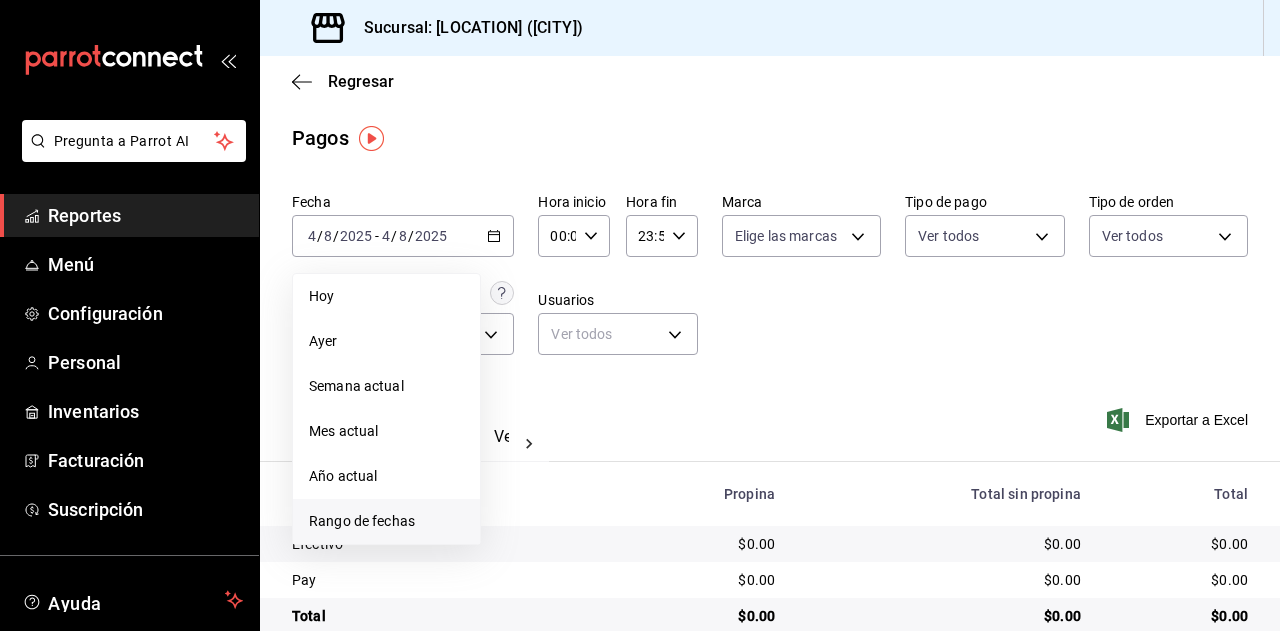 click on "Rango de fechas" at bounding box center (386, 521) 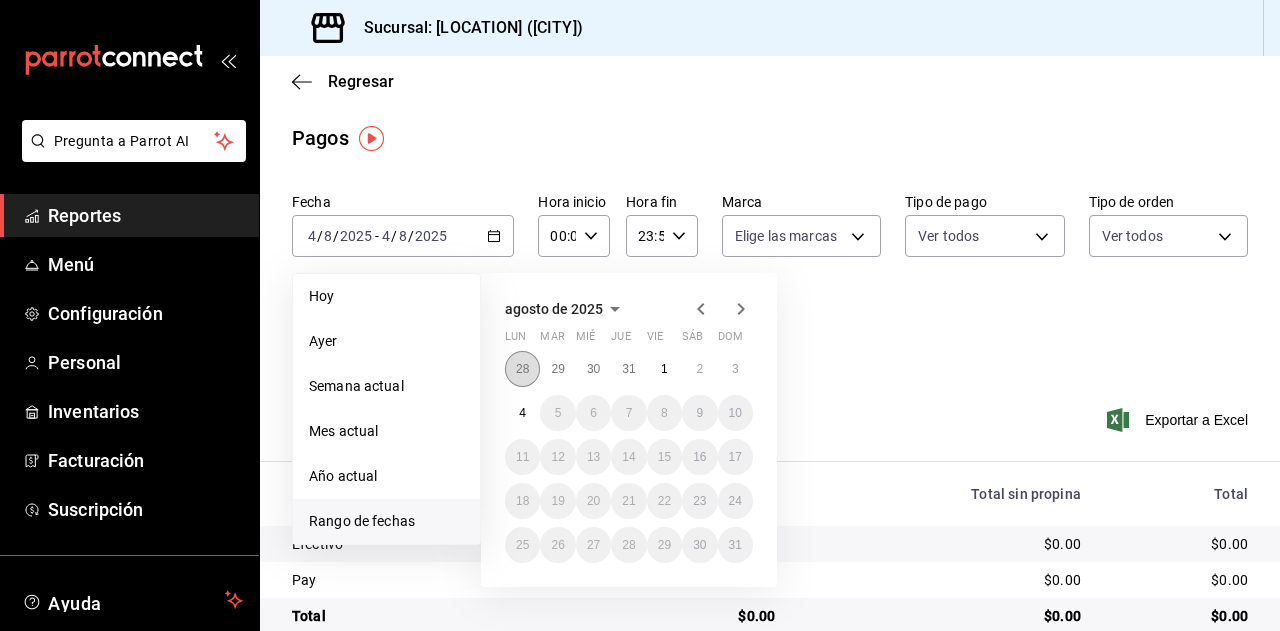 click on "28" at bounding box center (522, 369) 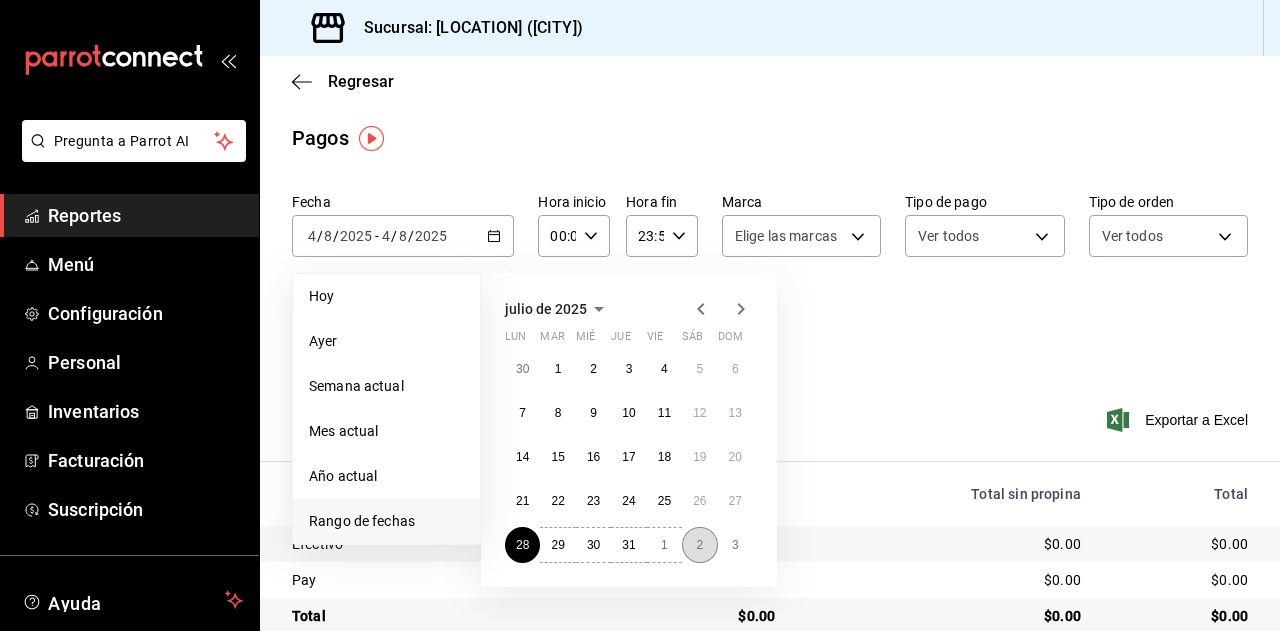 click on "2" at bounding box center (699, 545) 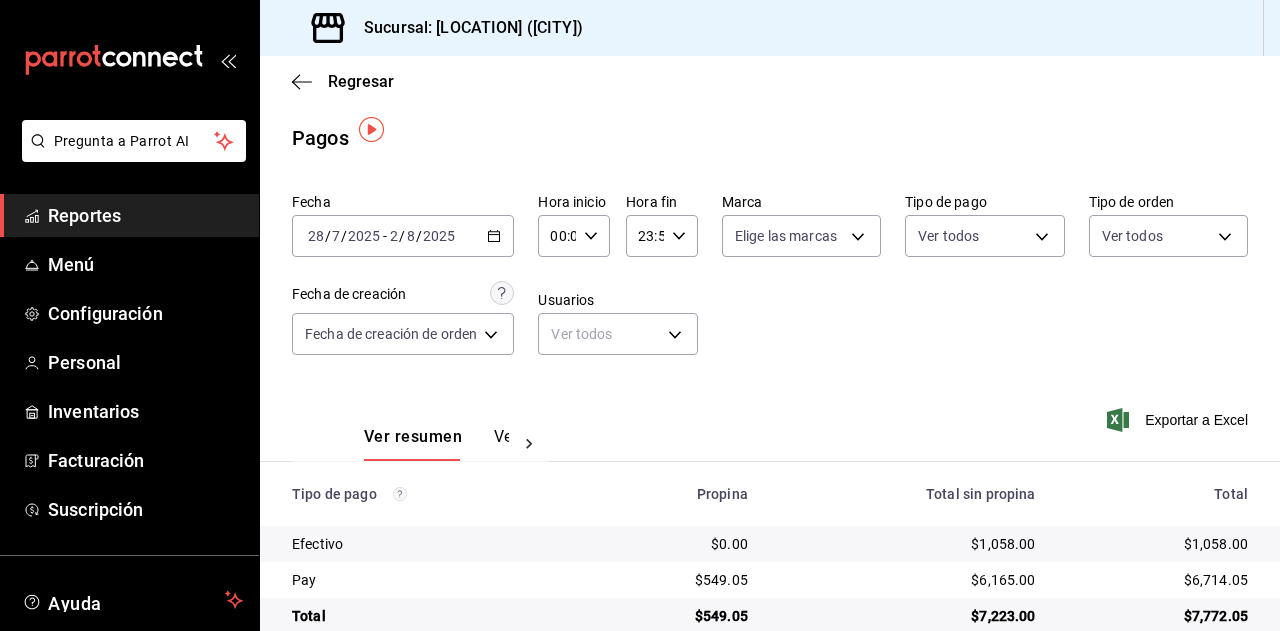 scroll, scrollTop: 35, scrollLeft: 0, axis: vertical 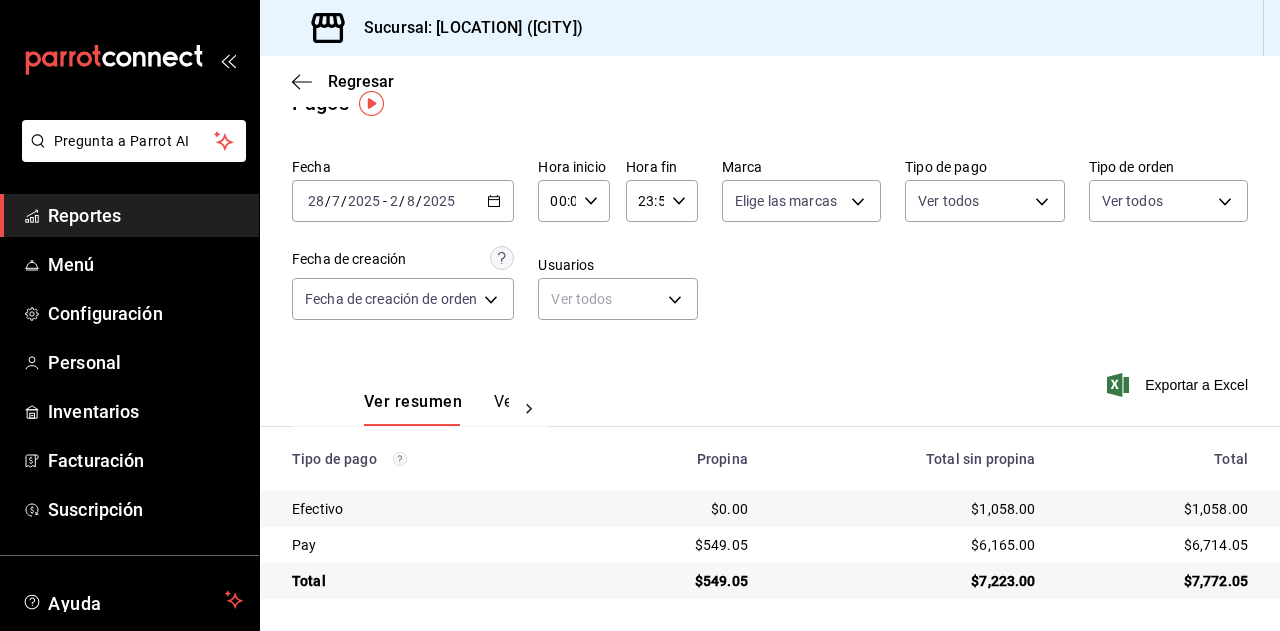 click 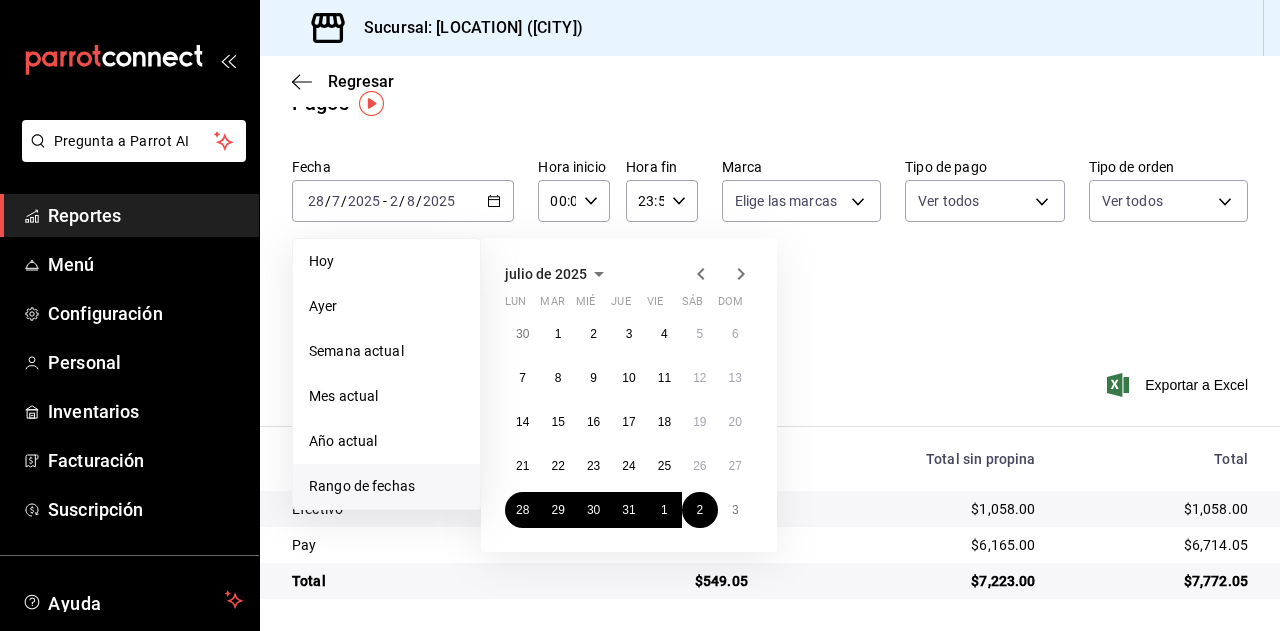 click on "julio de 2025 lun mar mié jue vie sáb dom 30 1 2 3 4 5 6 7 8 9 10 11 12 13 14 15 16 17 18 19 20 21 22 23 24 25 26 27 28 29 30 31 1 2 3" at bounding box center (656, 387) 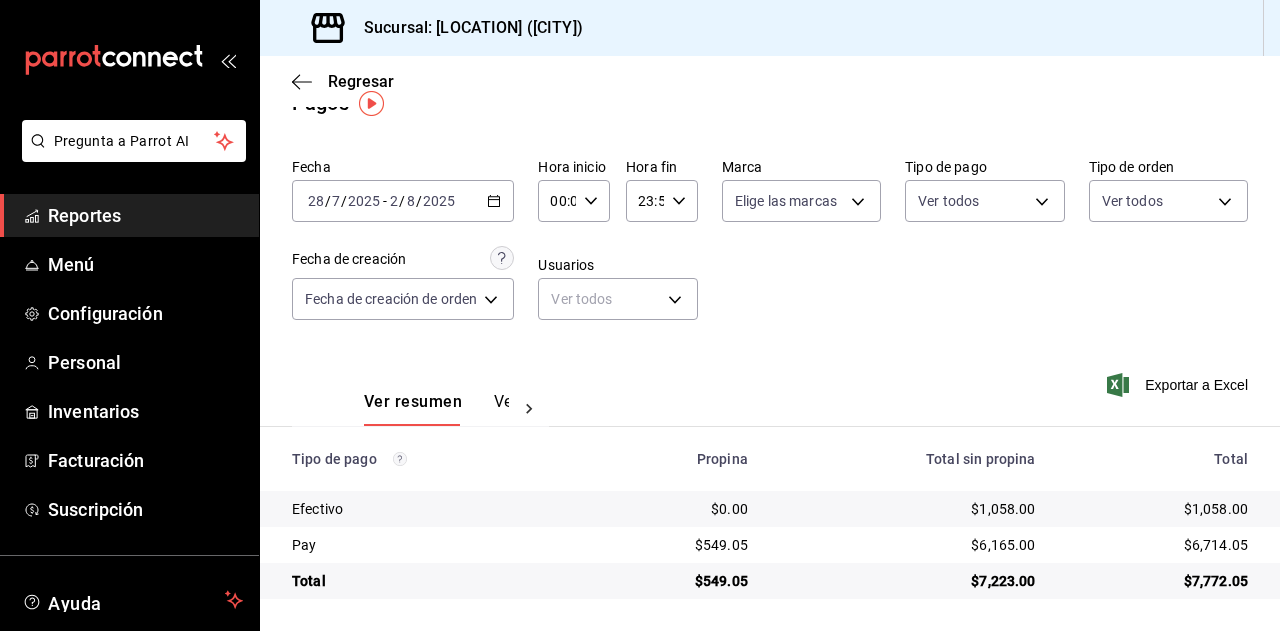click on "Fecha 2025-07-28 28 / 7 / 2025 - 2025-08-02 2 / 8 / 2025 Hora inicio 00:00 Hora inicio Hora fin 23:59 Hora fin Marca Elige las marcas Tipo de pago Ver todos Tipo de orden Ver todos Fecha de creación   Fecha de creación de orden ORDER Usuarios Ver todos null" at bounding box center (770, 247) 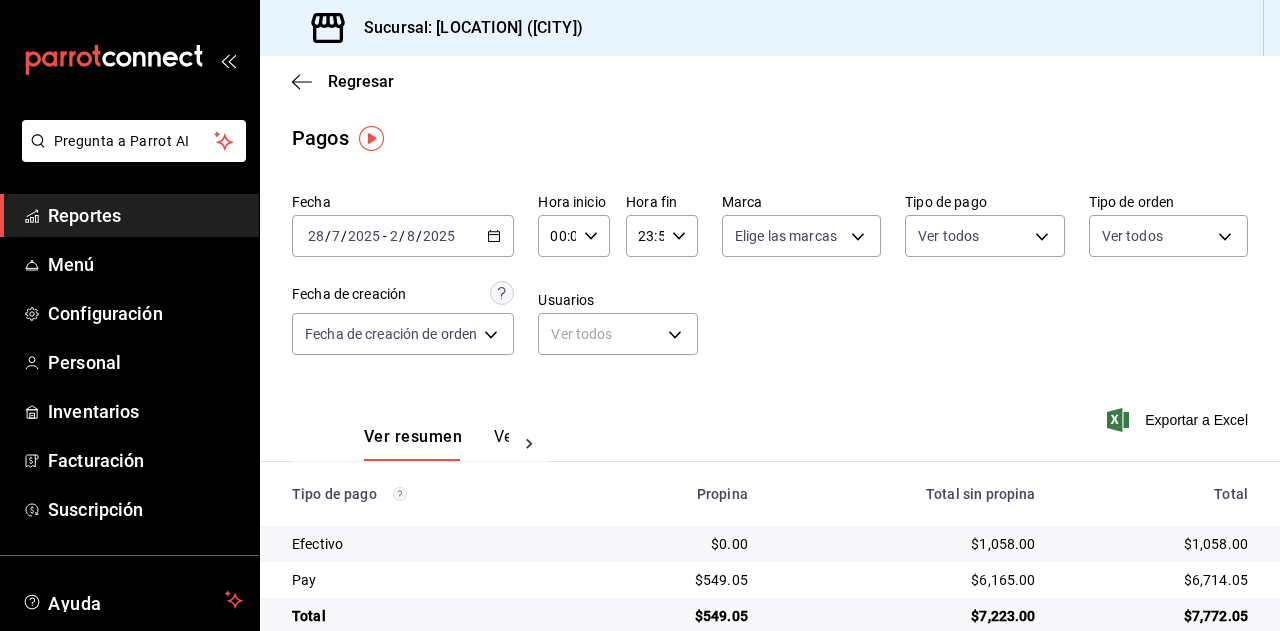 scroll, scrollTop: 35, scrollLeft: 0, axis: vertical 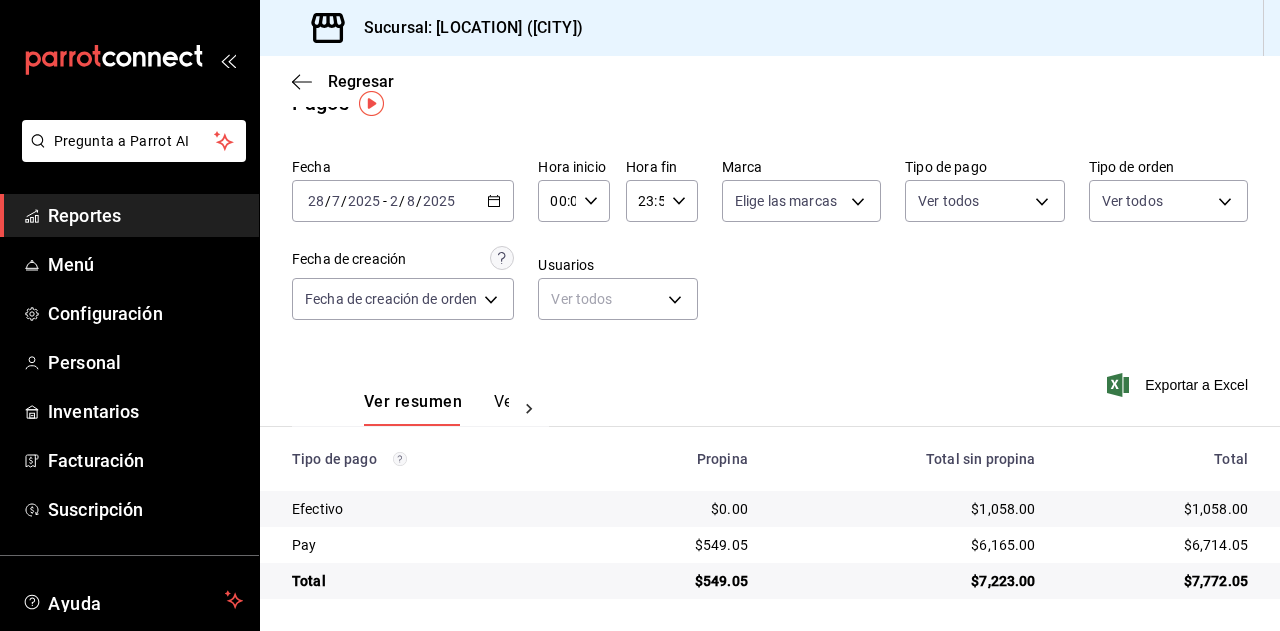 click on "Reportes" at bounding box center [145, 215] 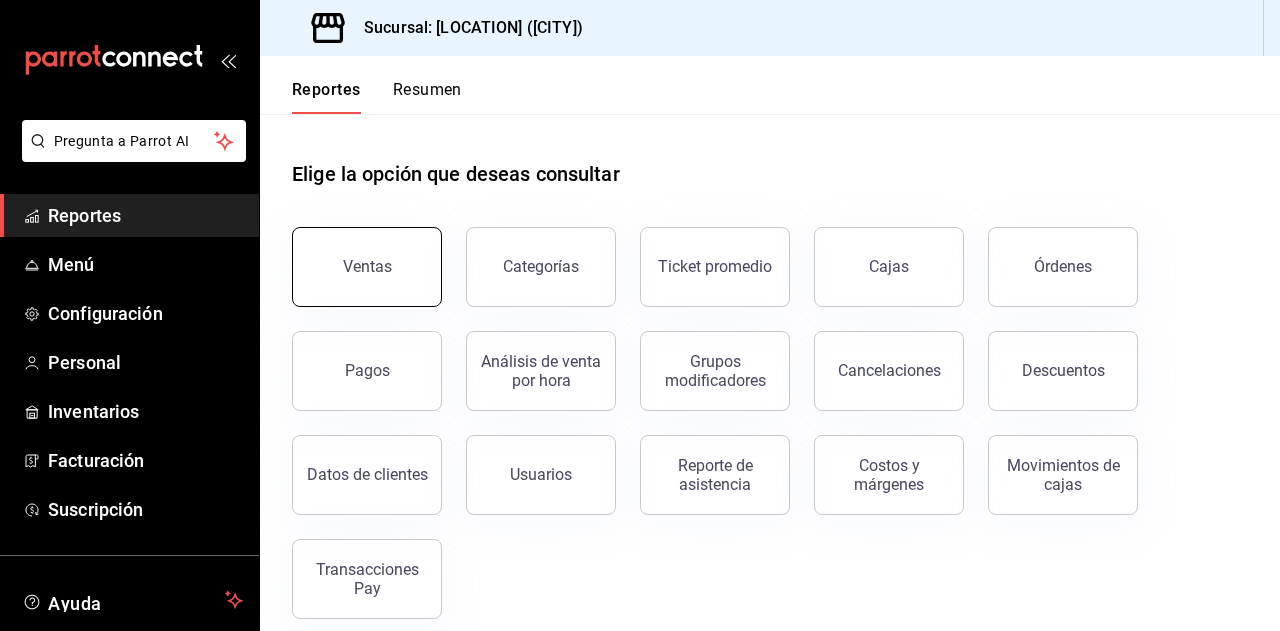 click on "Ventas" at bounding box center [367, 267] 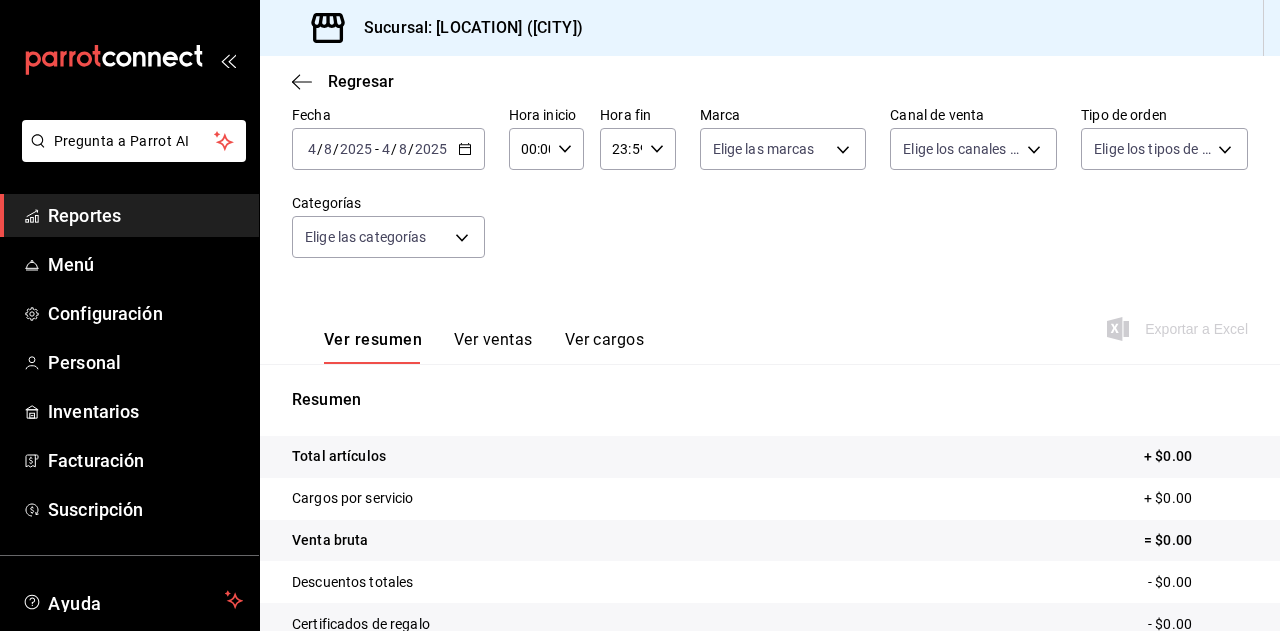 scroll, scrollTop: 0, scrollLeft: 0, axis: both 